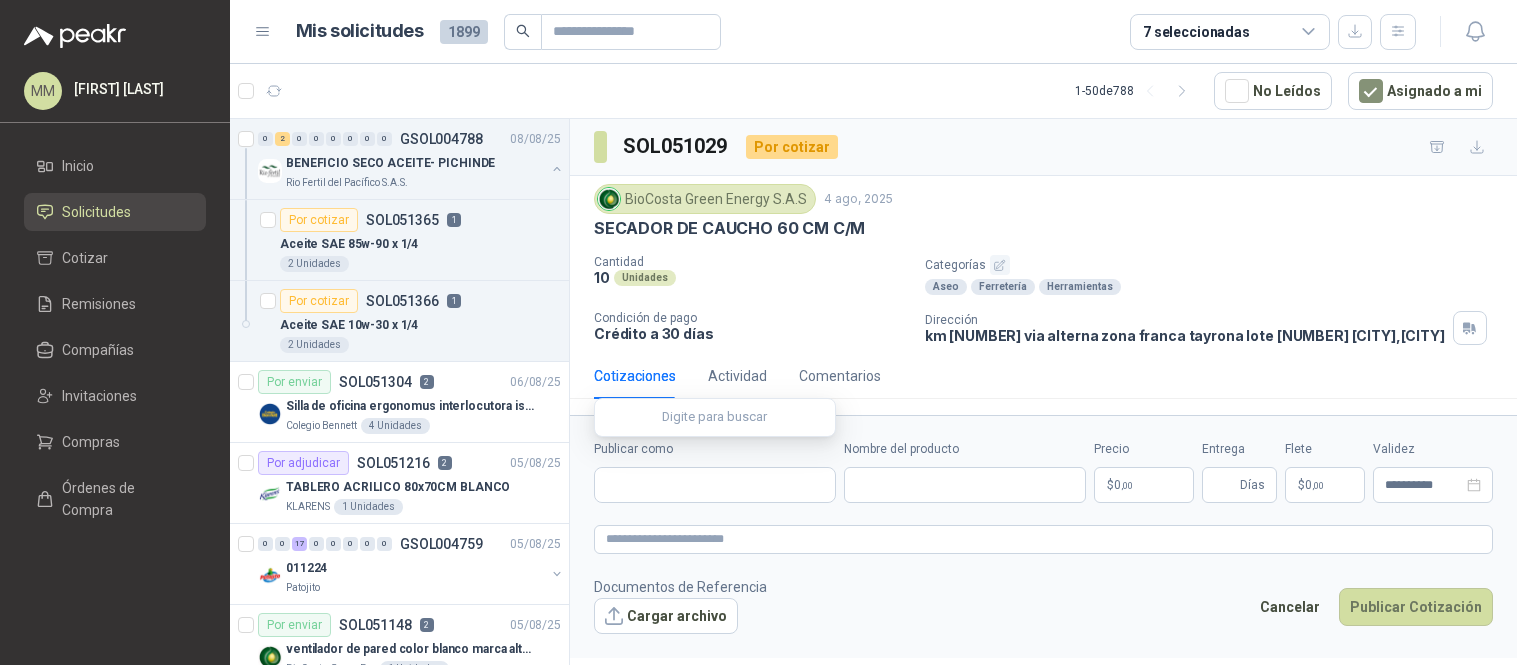 scroll, scrollTop: 0, scrollLeft: 0, axis: both 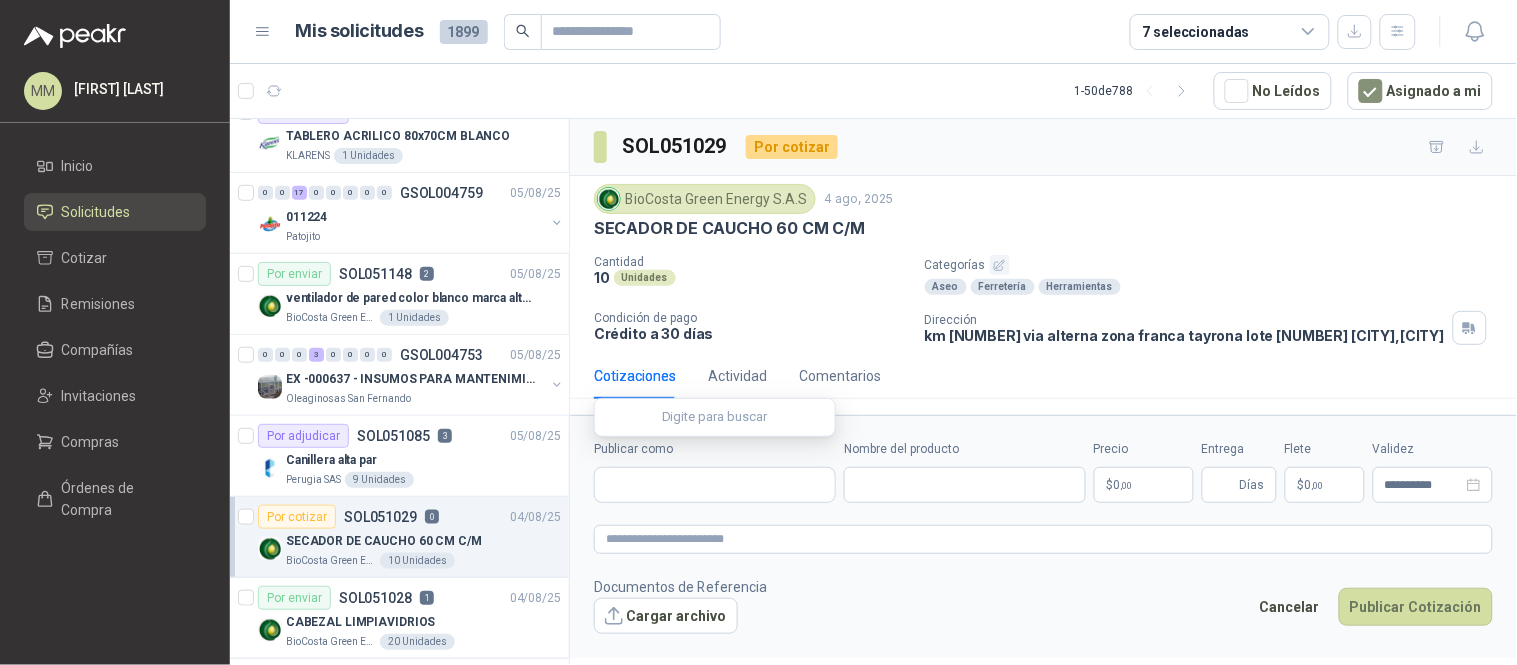 click on "SOL[NUMBER] Por cotizar" at bounding box center (1043, 147) 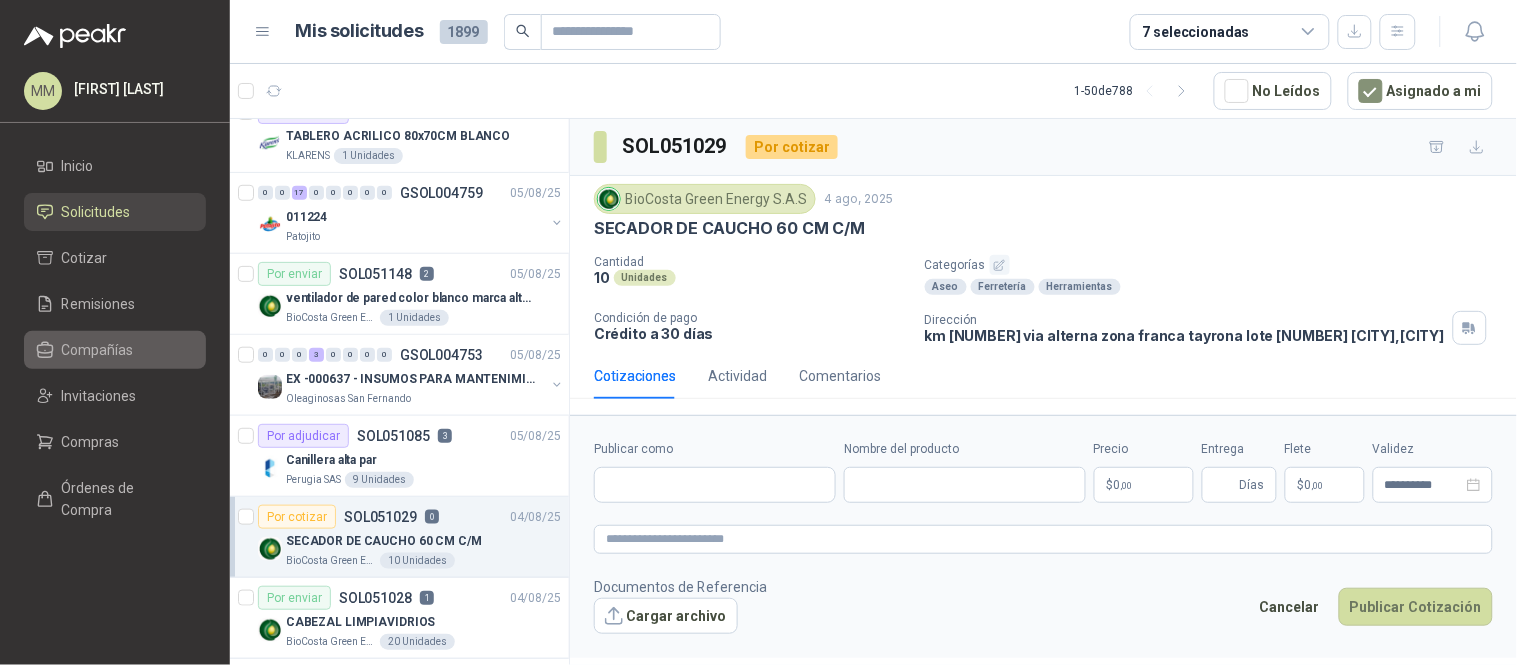 click on "Compañías" at bounding box center (98, 350) 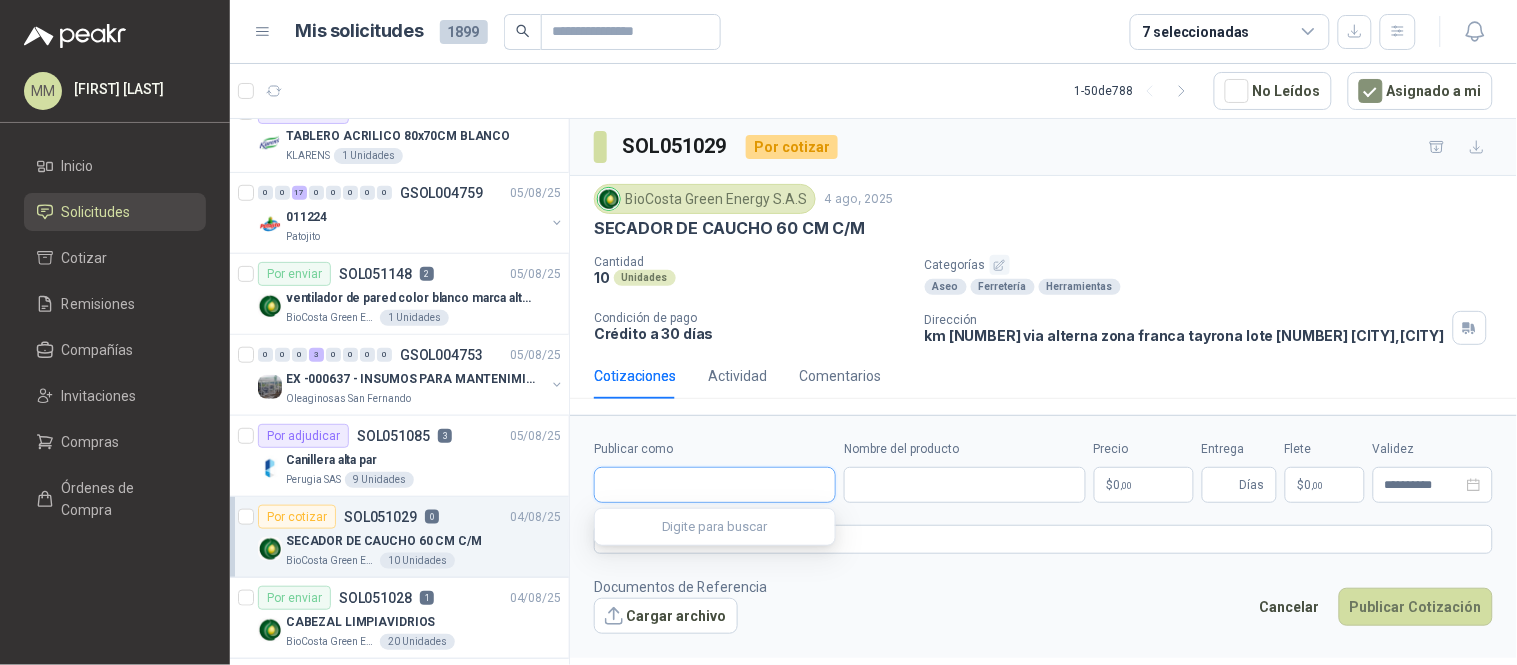 click on "Publicar como" at bounding box center (715, 485) 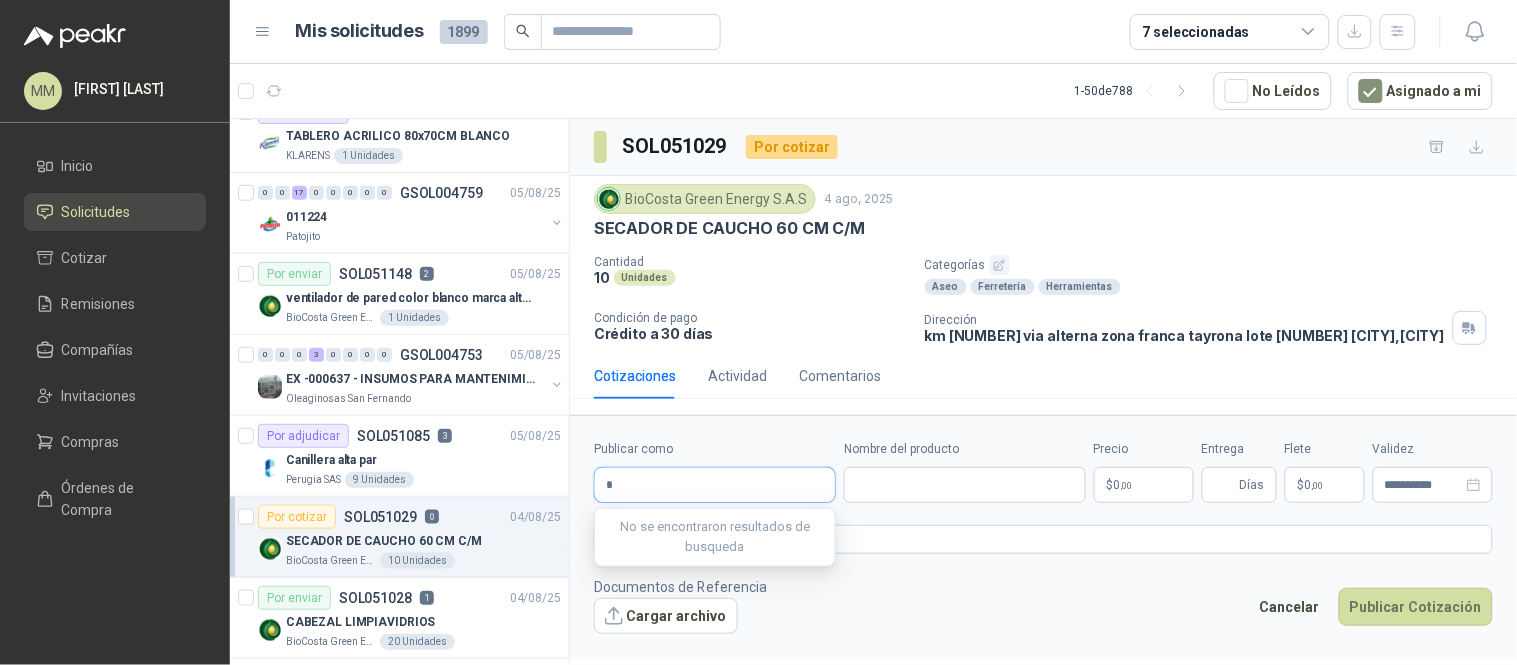 type on "**" 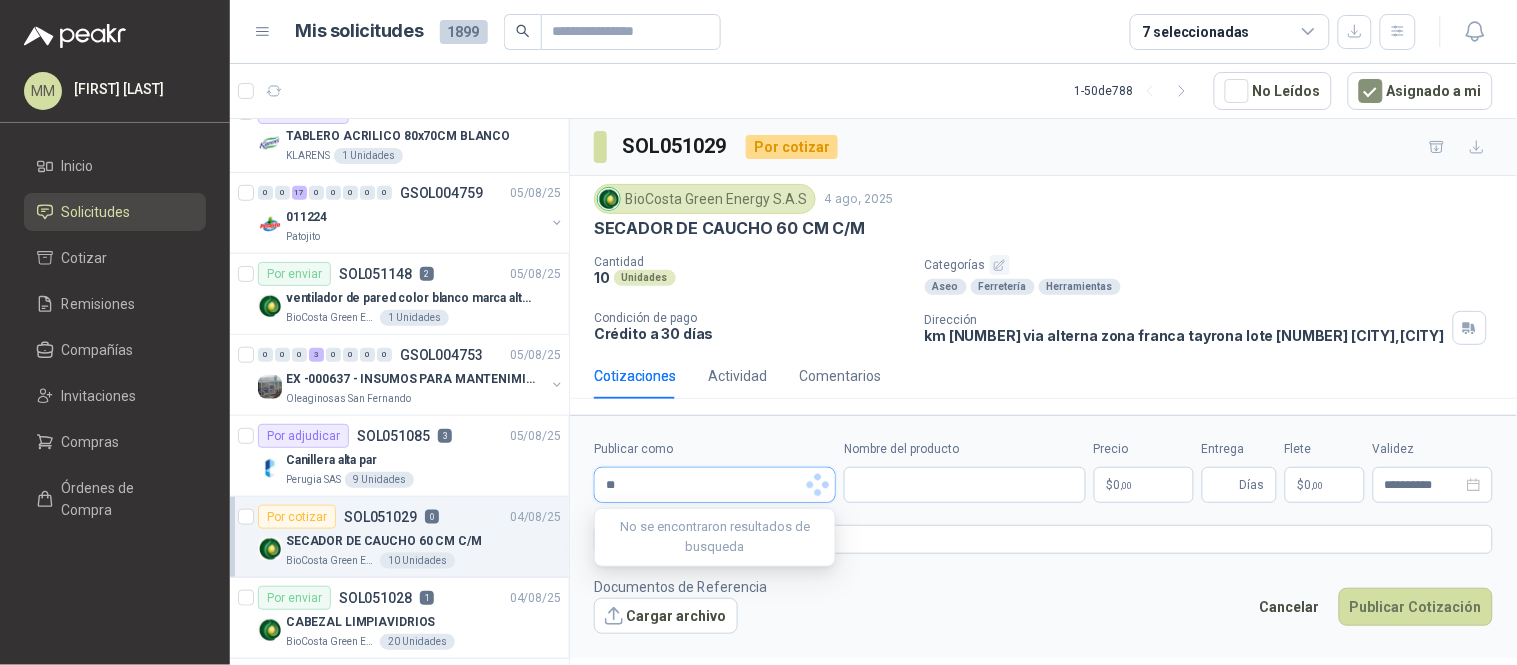 type 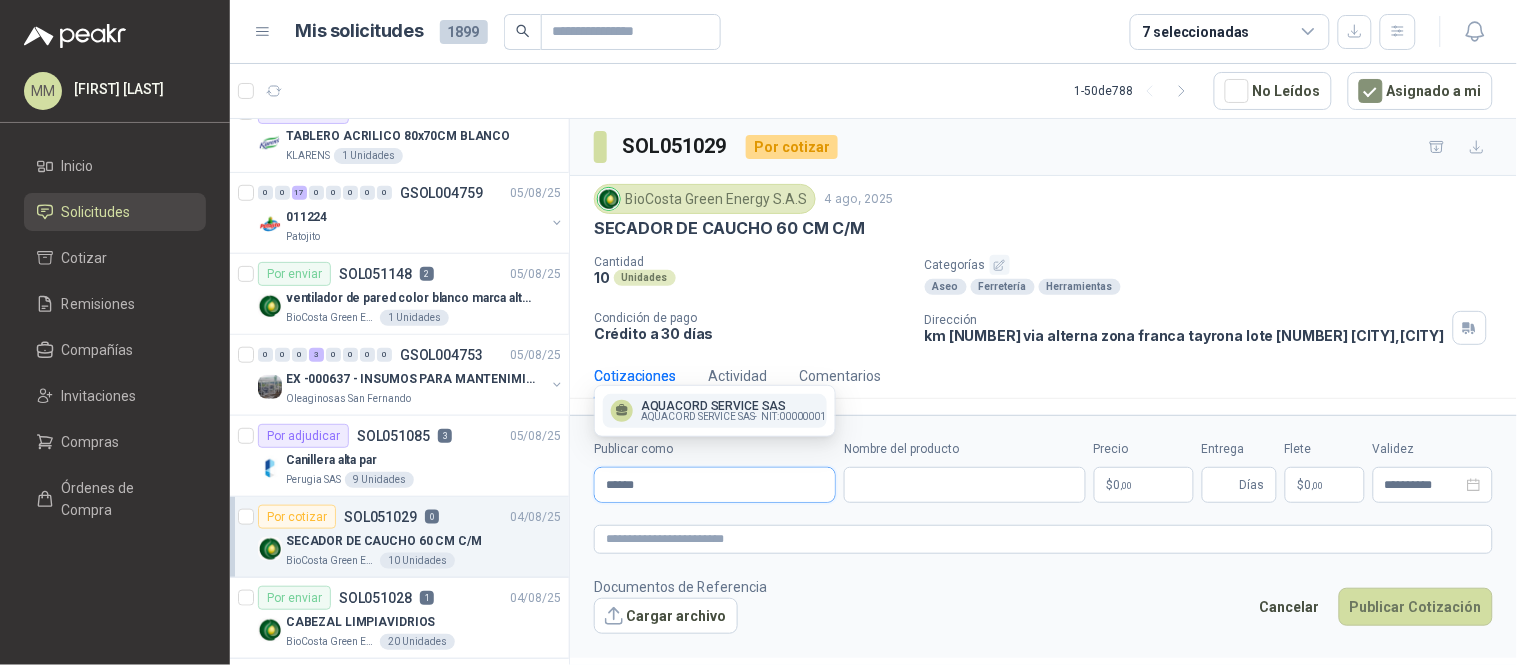 type on "******" 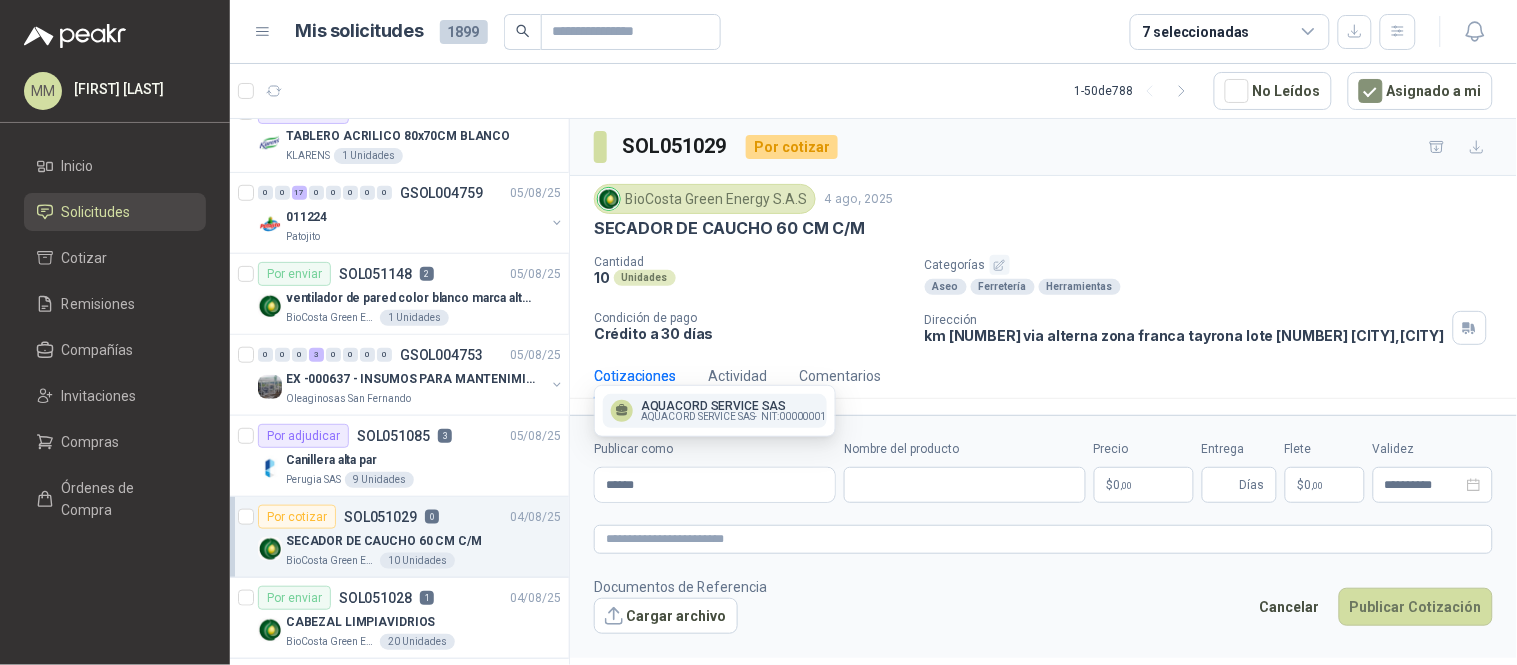 click on "AQUACORD SERVICE SAS  -" at bounding box center (699, 417) 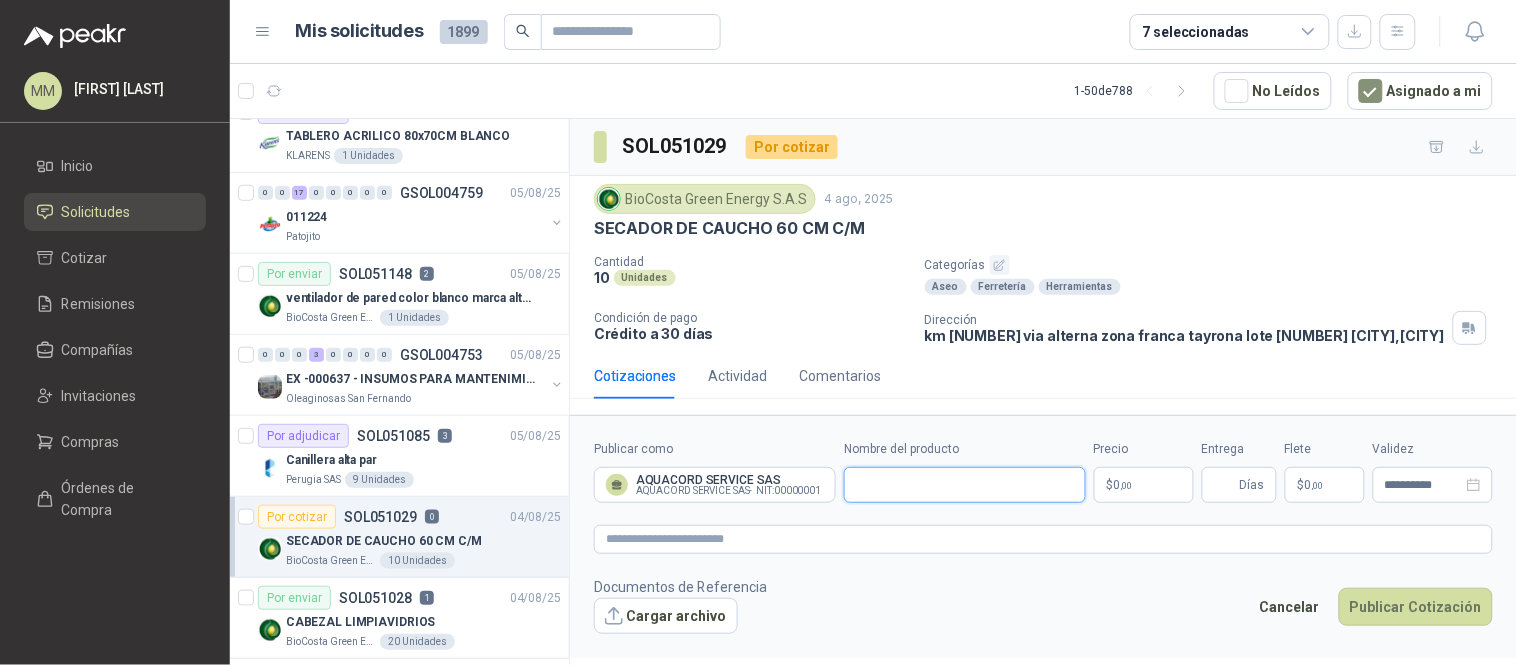 click on "Nombre del producto" at bounding box center [965, 485] 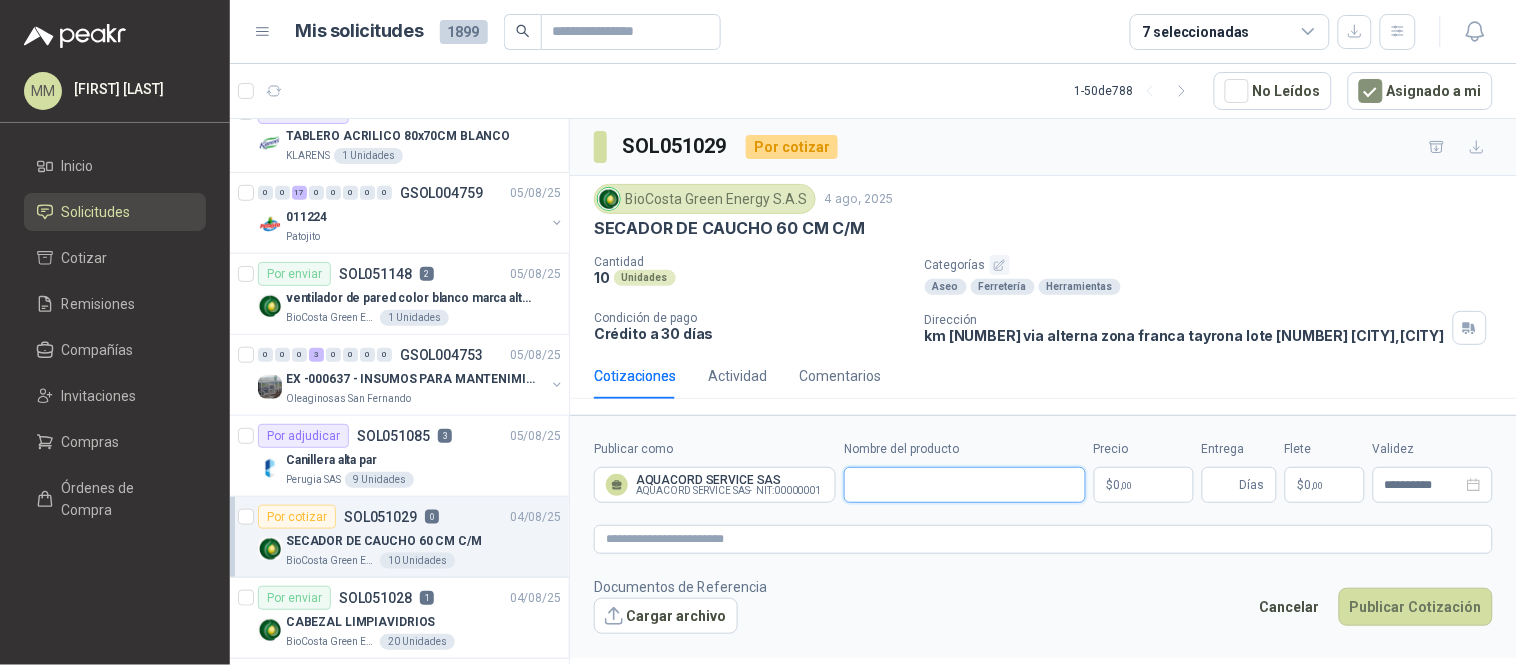 click on "Nombre del producto" at bounding box center (965, 485) 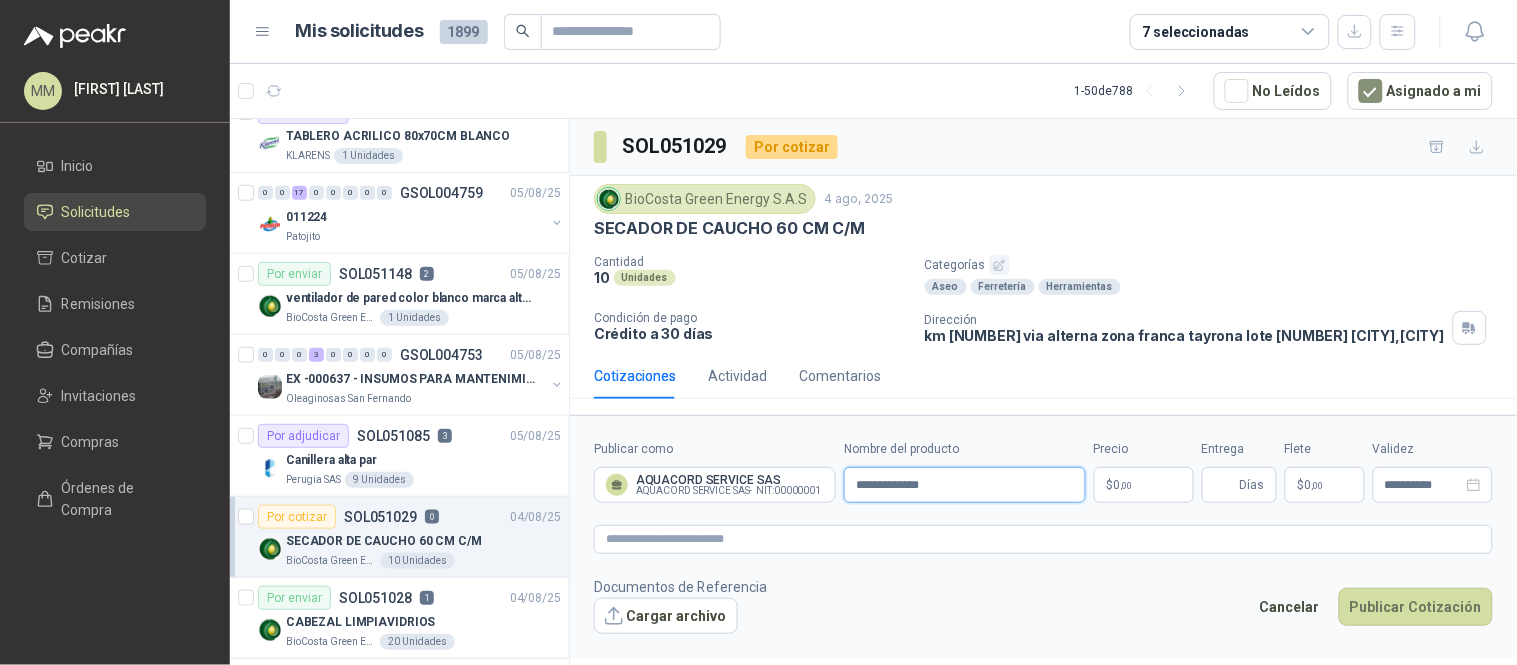 type on "**********" 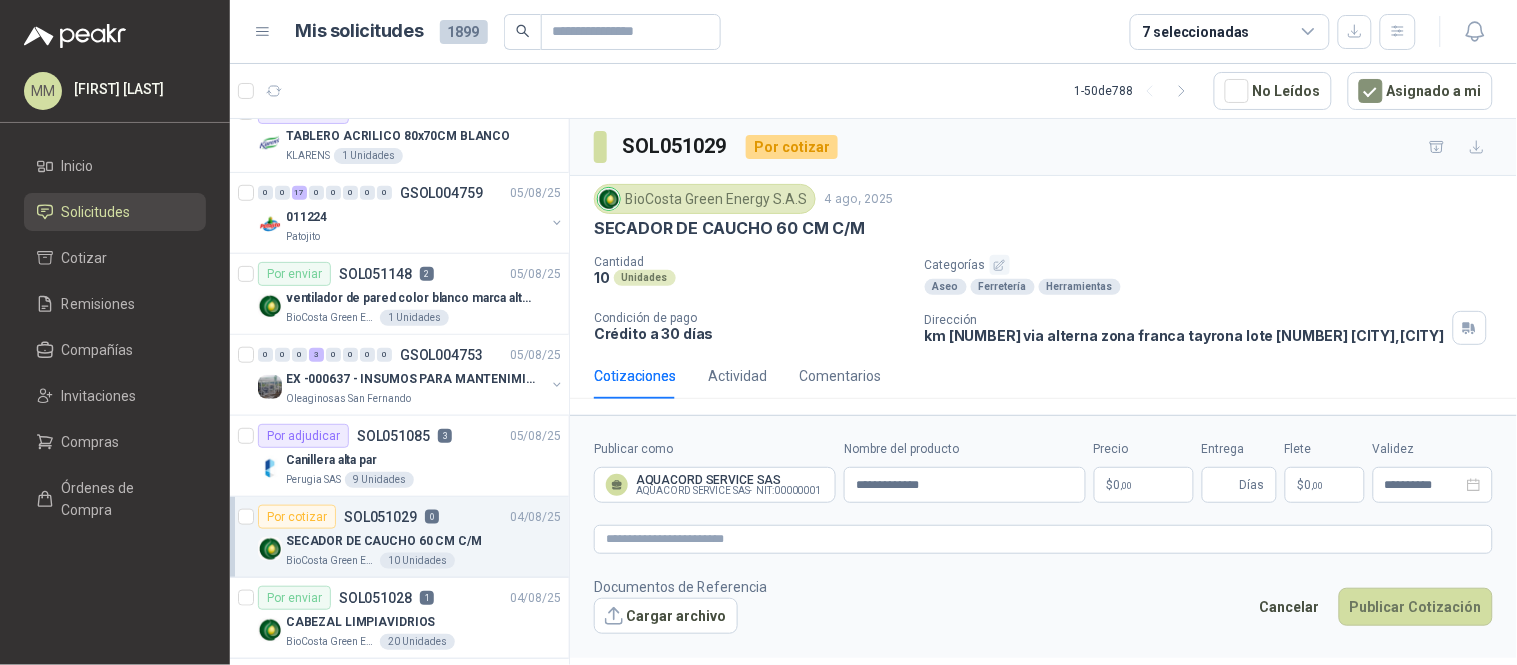 click on "MM [LAST] Inicio Solicitudes Cotizar Remisiones Compañías Invitaciones Compras Órdenes de Compra Mis solicitudes [NUMBER] 7 seleccionadas 1 - 50 de 788 No Leídos Asignado a mi 0 2 0 0 0 0 0 GSOL[NUMBER] [DATE] BENEFICIO SECO ACEITE- PICHINDE Rio Fertil del Pacífico S.A.S. Por cotizar SOL[NUMBER] 1 Aceite SAE 85w-90 x 1/4 2 Unidades Por cotizar SOL[NUMBER] 1 Aceite SAE 10w-30 x 1/4 2 Unidades Por enviar SOL[NUMBER] 2 [DATE] Silla de oficina ergonomus interlocutora isósceles azul Colegio Bennett 4 Unidades Por adjudicar SOL[NUMBER] 2 [DATE] TABLERO ACRILICO 80x70CM BLANCO KLARENS 1 Unidades 0 0 17 0 0 0 0 0 GSOL[NUMBER] [DATE] [POSTAL_CODE] Patojito Por enviar SOL[NUMBER] 2 [DATE] ventilador de pared color blanco marca alteza BioCosta Green Energy S.A.S 1 Unidades 0 0 0 3 0 0 0 0 GSOL[NUMBER] [DATE] EX-[NUMBER]-INSUMOS PARA MANTENIMINENTO MECANICO Oleaginosas San Fernando Por adjudicar SOL[NUMBER] 3 9" at bounding box center [758, 332] 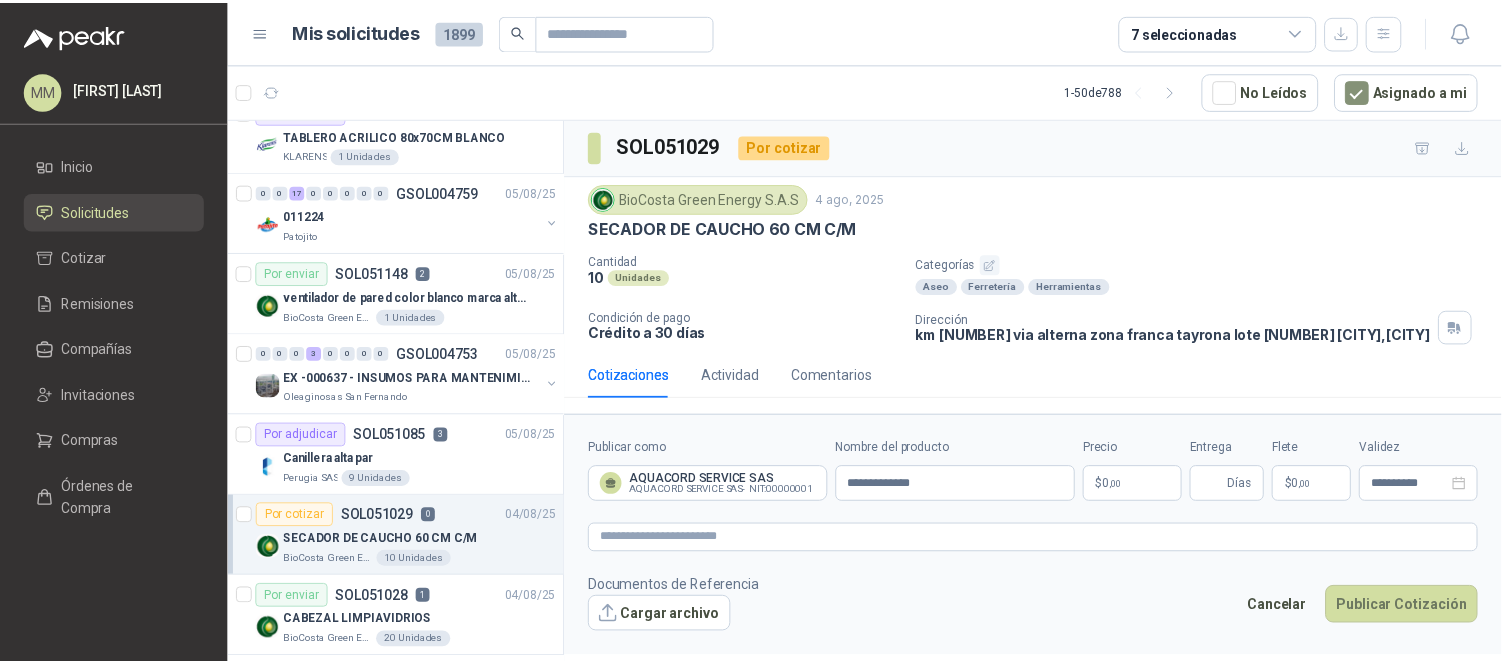 type 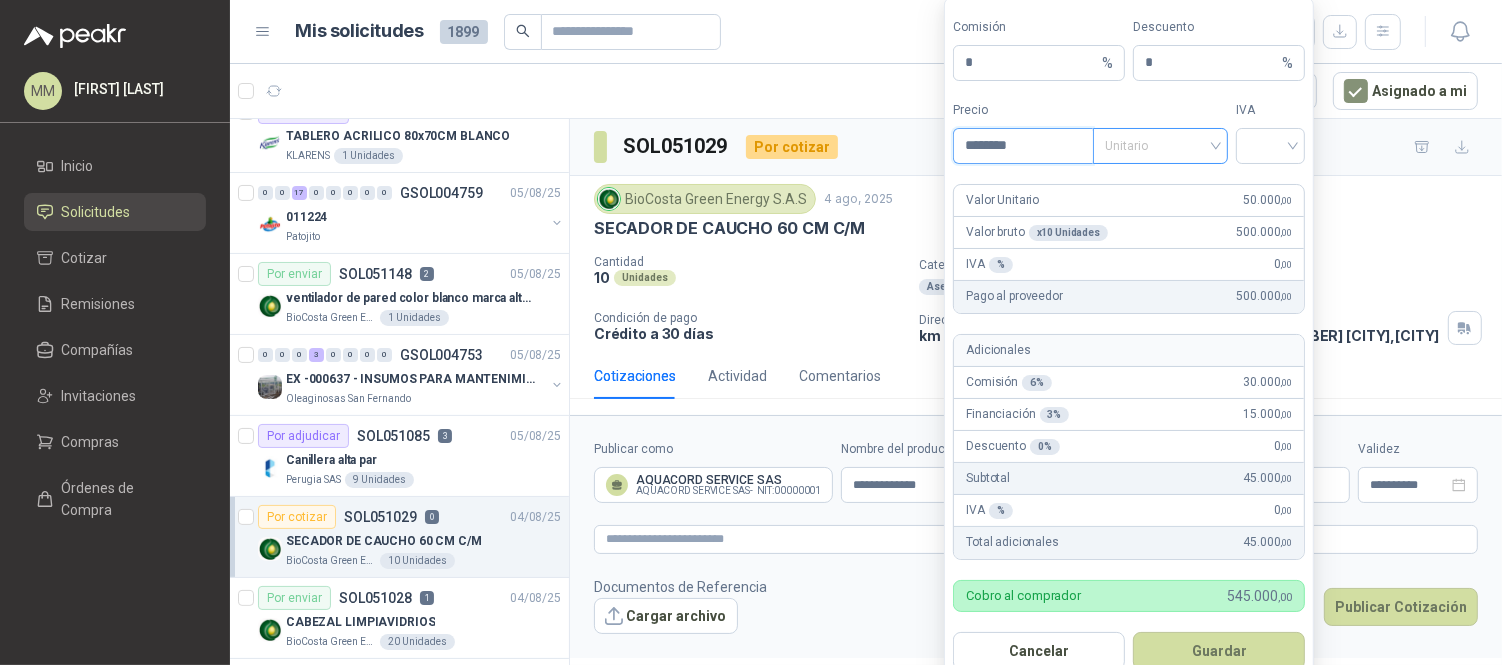 click on "Unitario" at bounding box center (1160, 146) 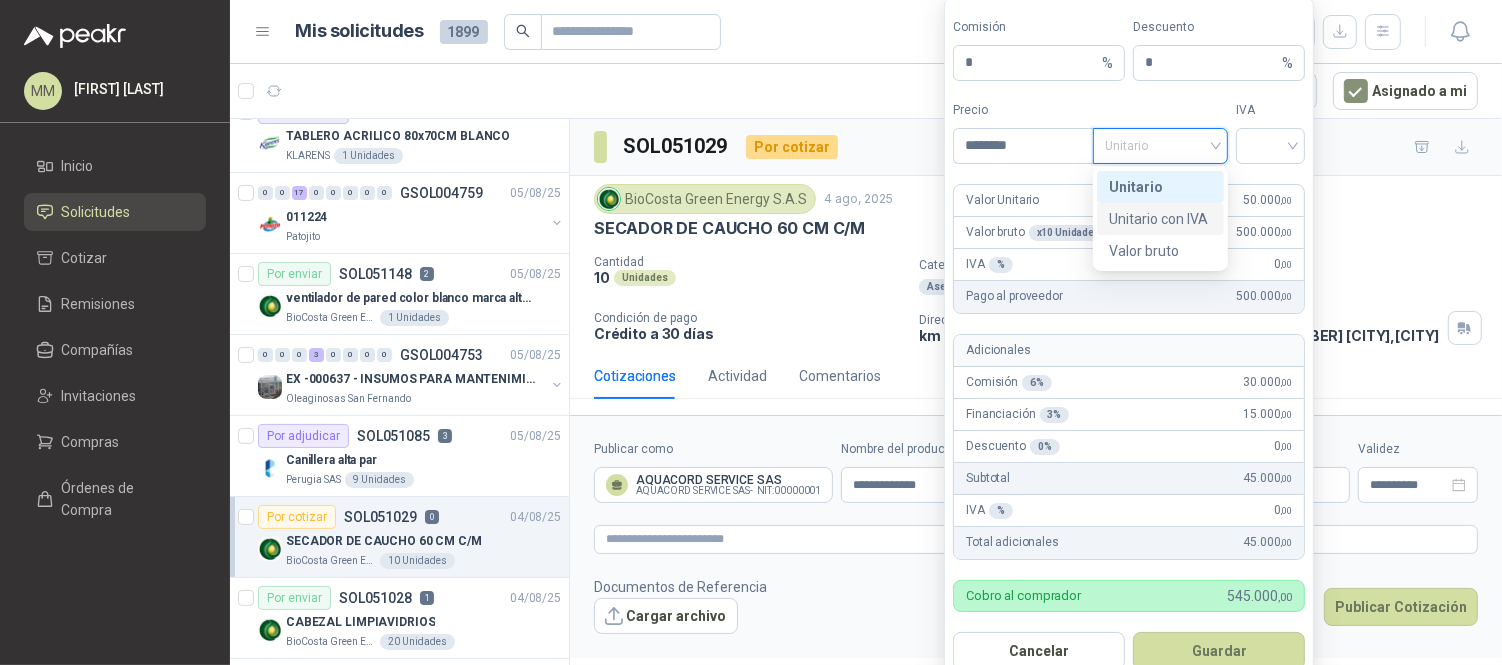 click on "Unitario con IVA" at bounding box center (1160, 219) 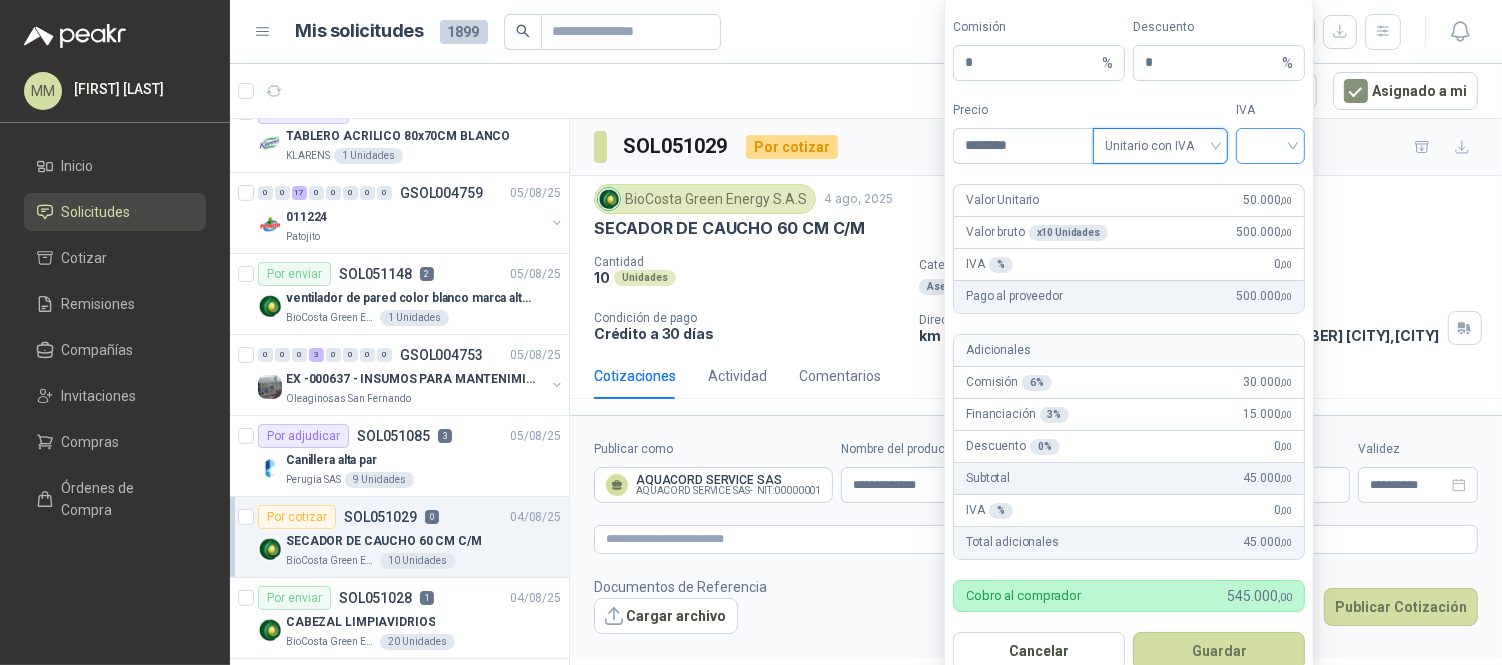click at bounding box center (1270, 146) 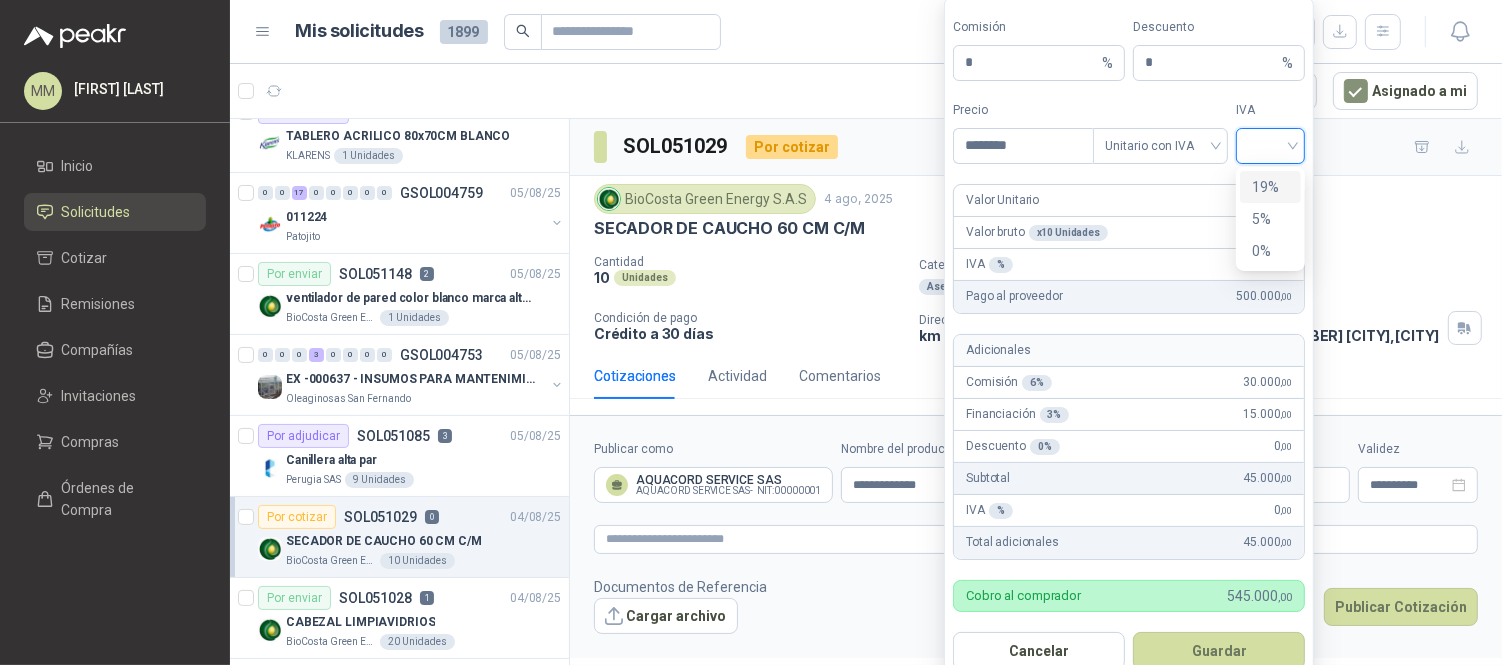 click on "19%" at bounding box center (1270, 187) 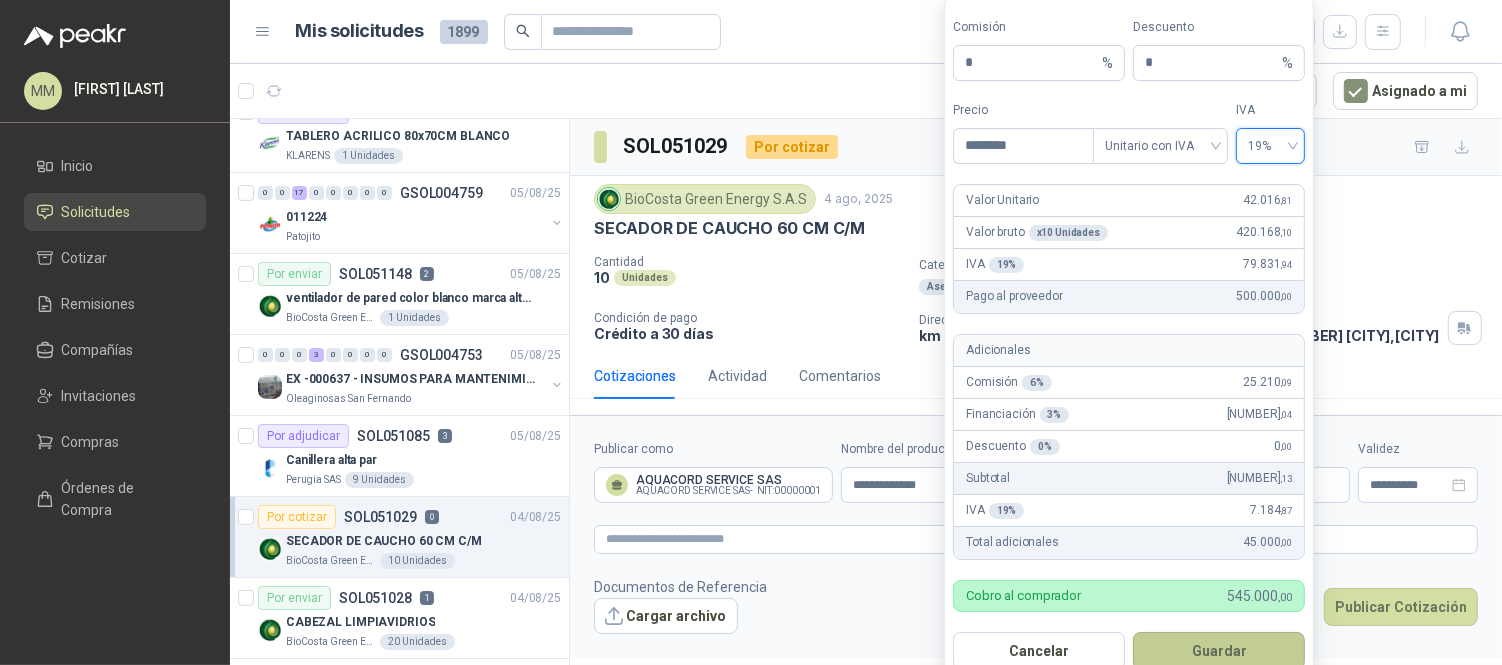 click on "Guardar" at bounding box center [1219, 651] 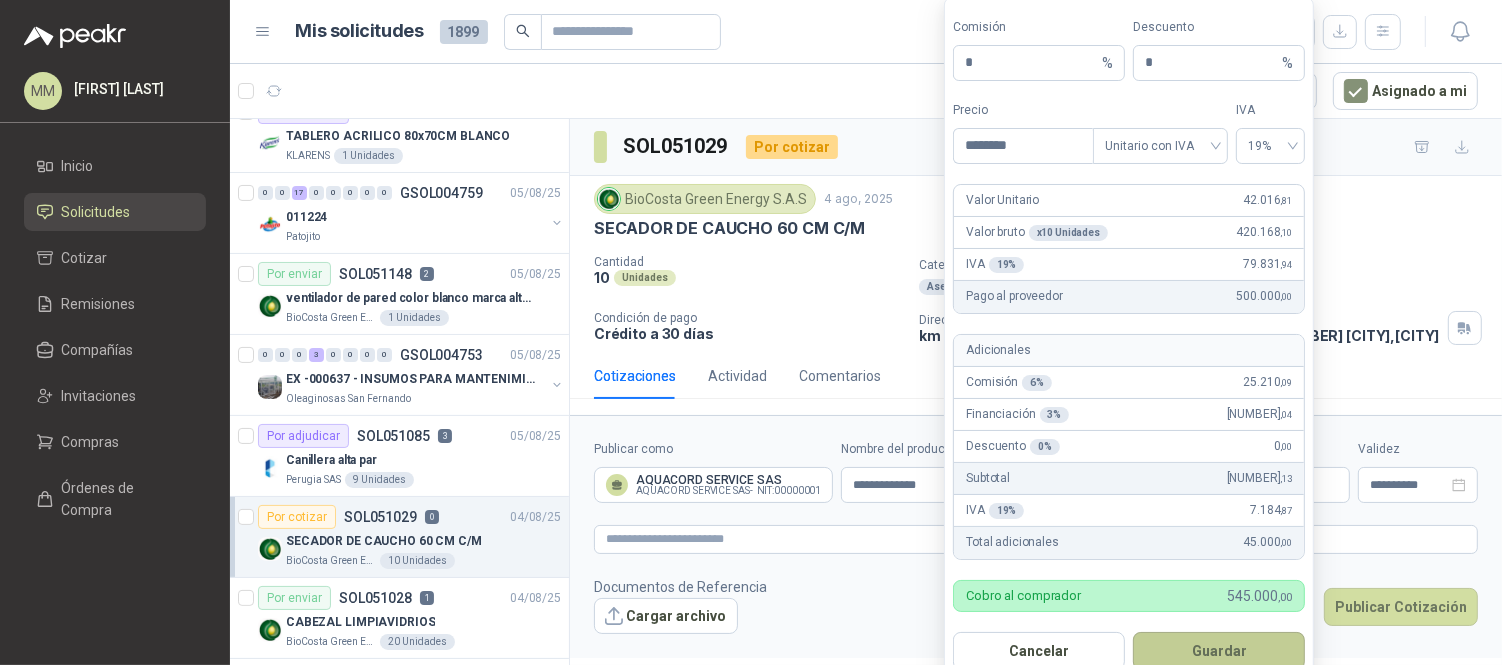 type 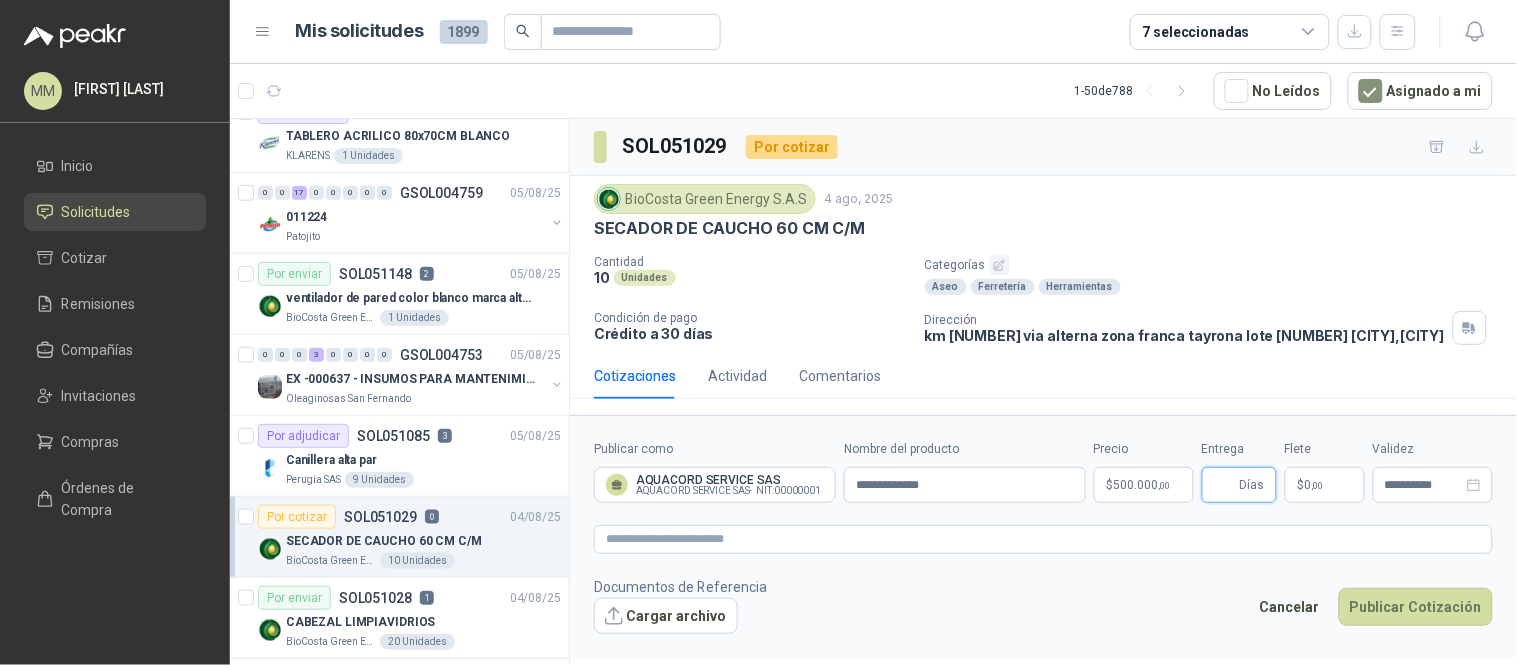 click on "Entrega" at bounding box center [1225, 485] 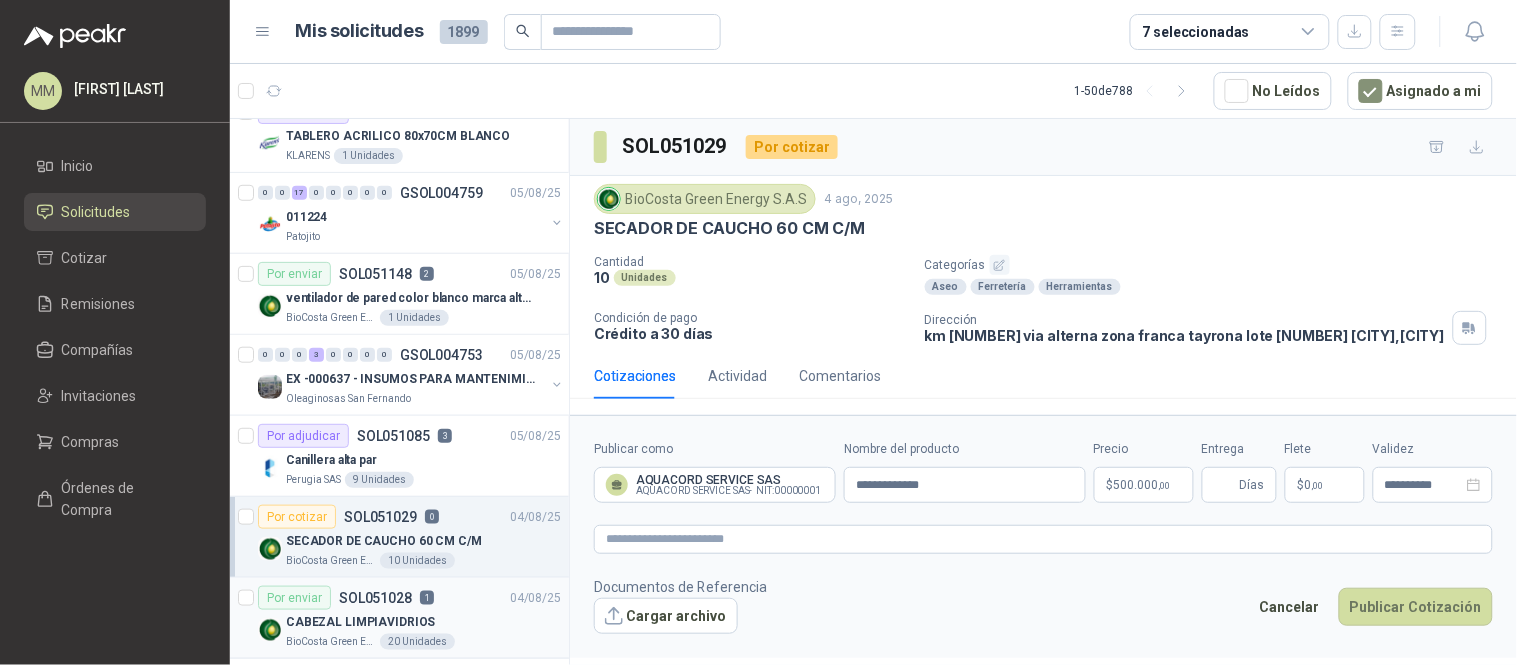 click on "Por enviar SOL[NUMBER] 1 [DATE]" at bounding box center [409, 598] 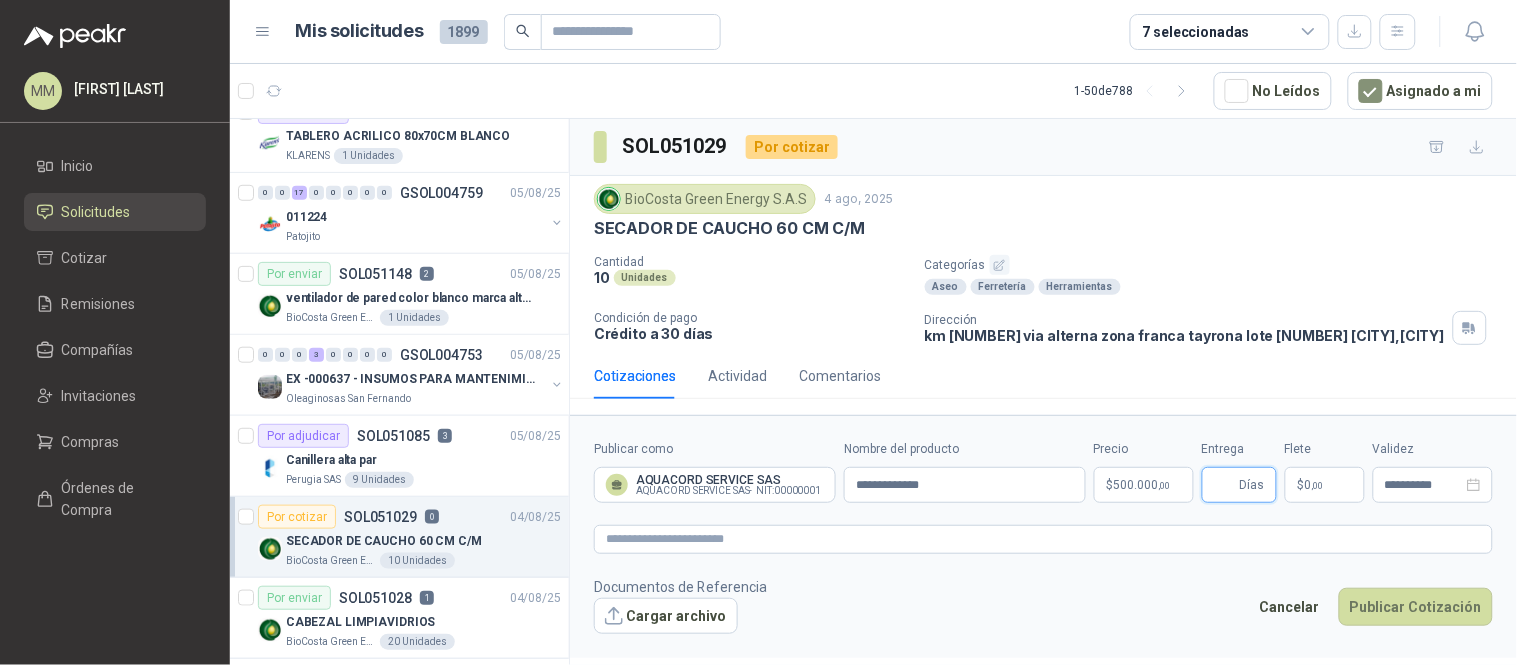 click on "Entrega" at bounding box center (1225, 485) 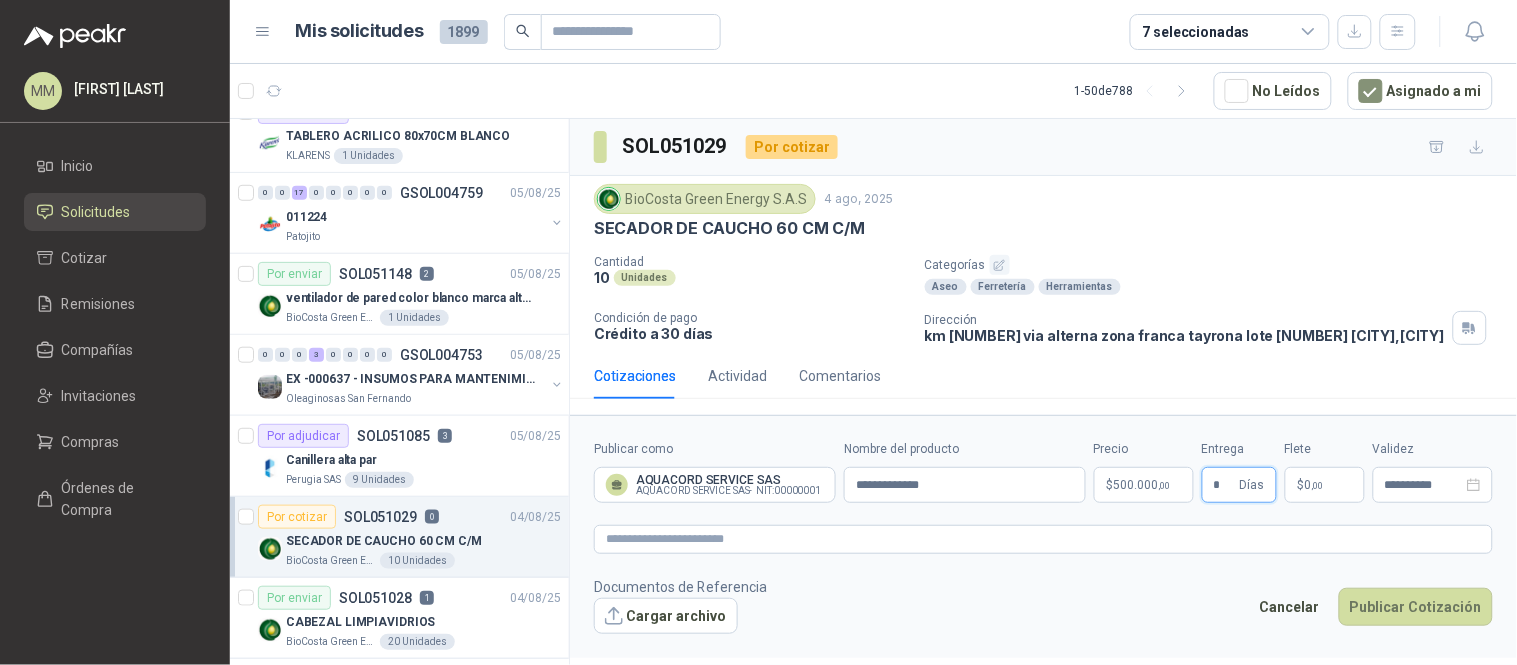 type on "*" 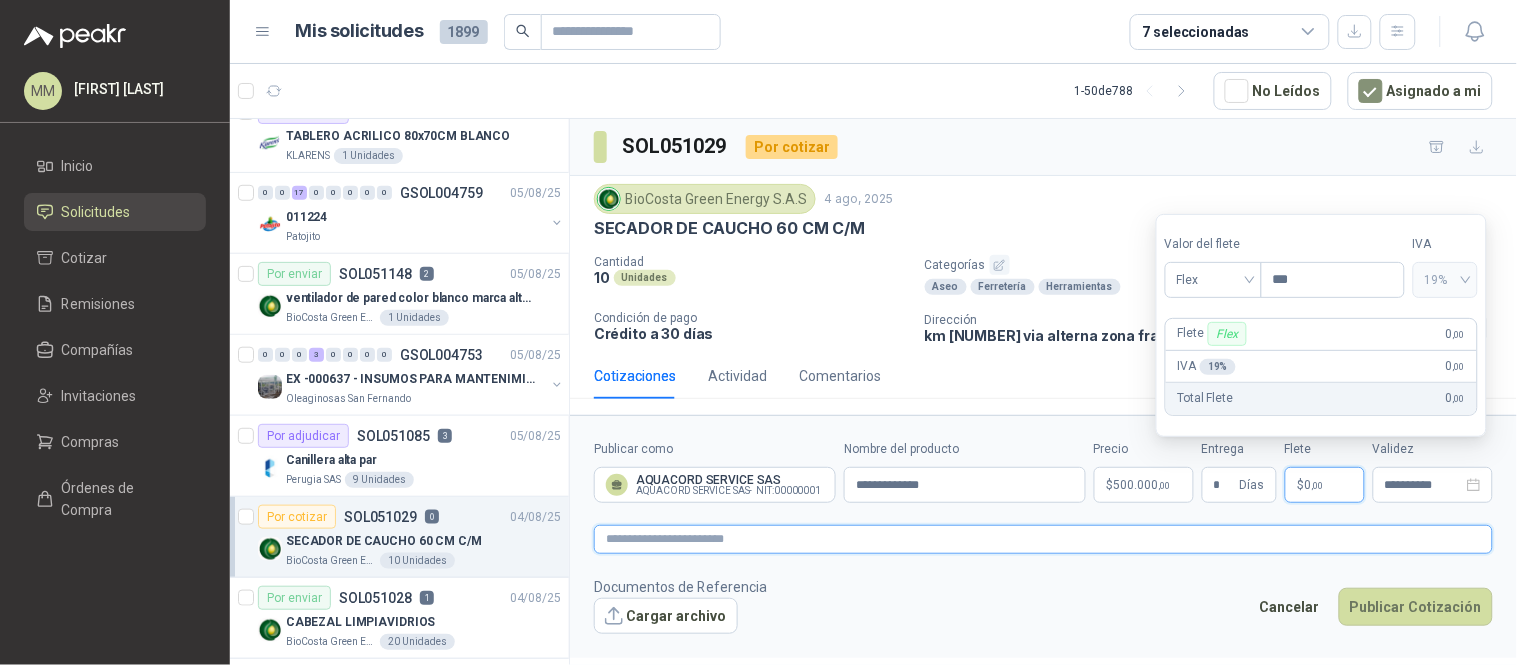 click at bounding box center (1043, 539) 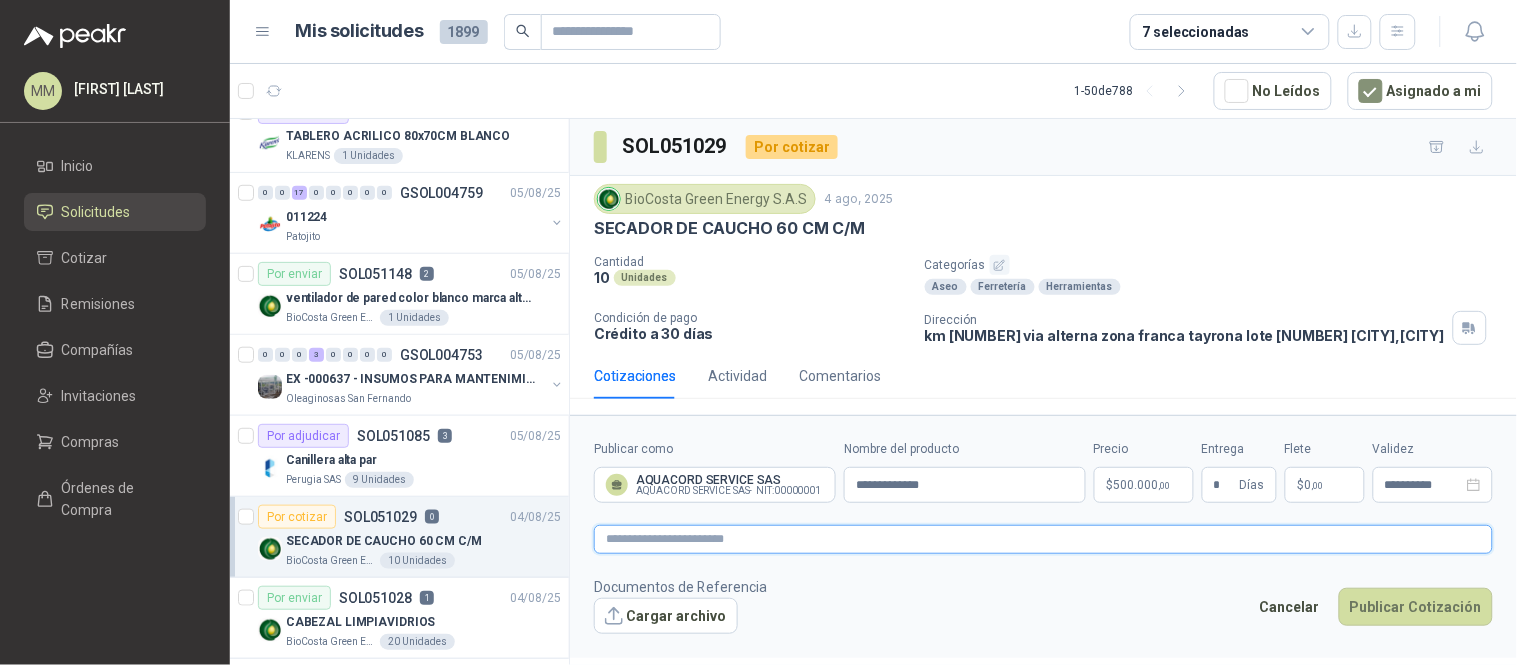 click at bounding box center [1043, 539] 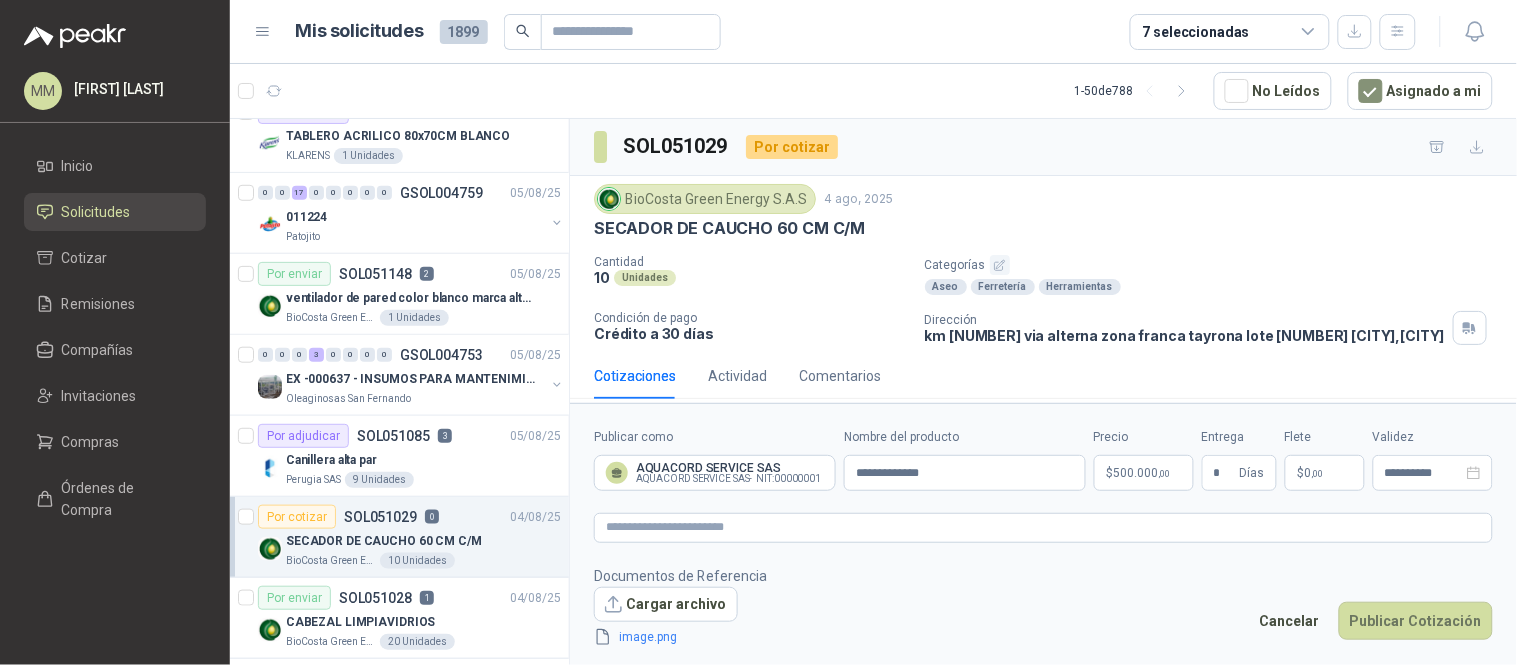click on "BioCosta Green Energy S.A.S [DATE]" at bounding box center (1043, 199) 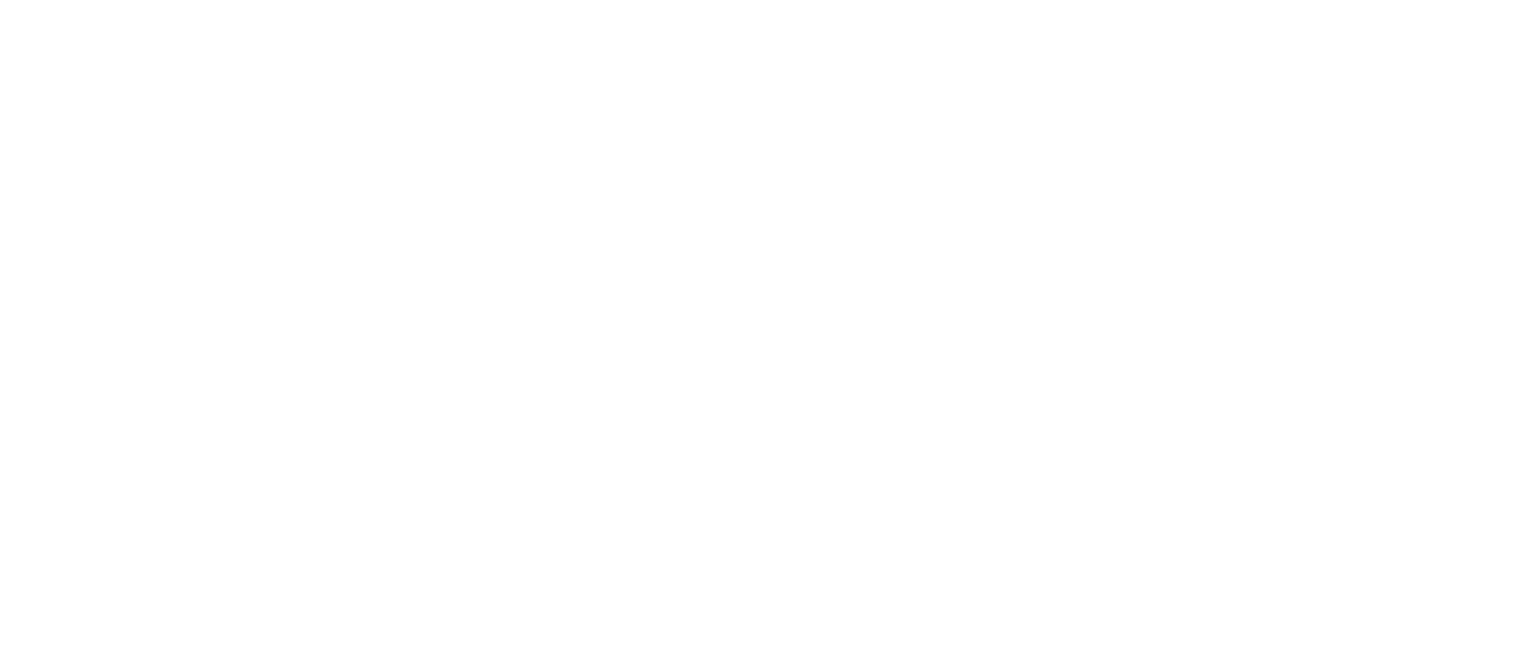 scroll, scrollTop: 0, scrollLeft: 0, axis: both 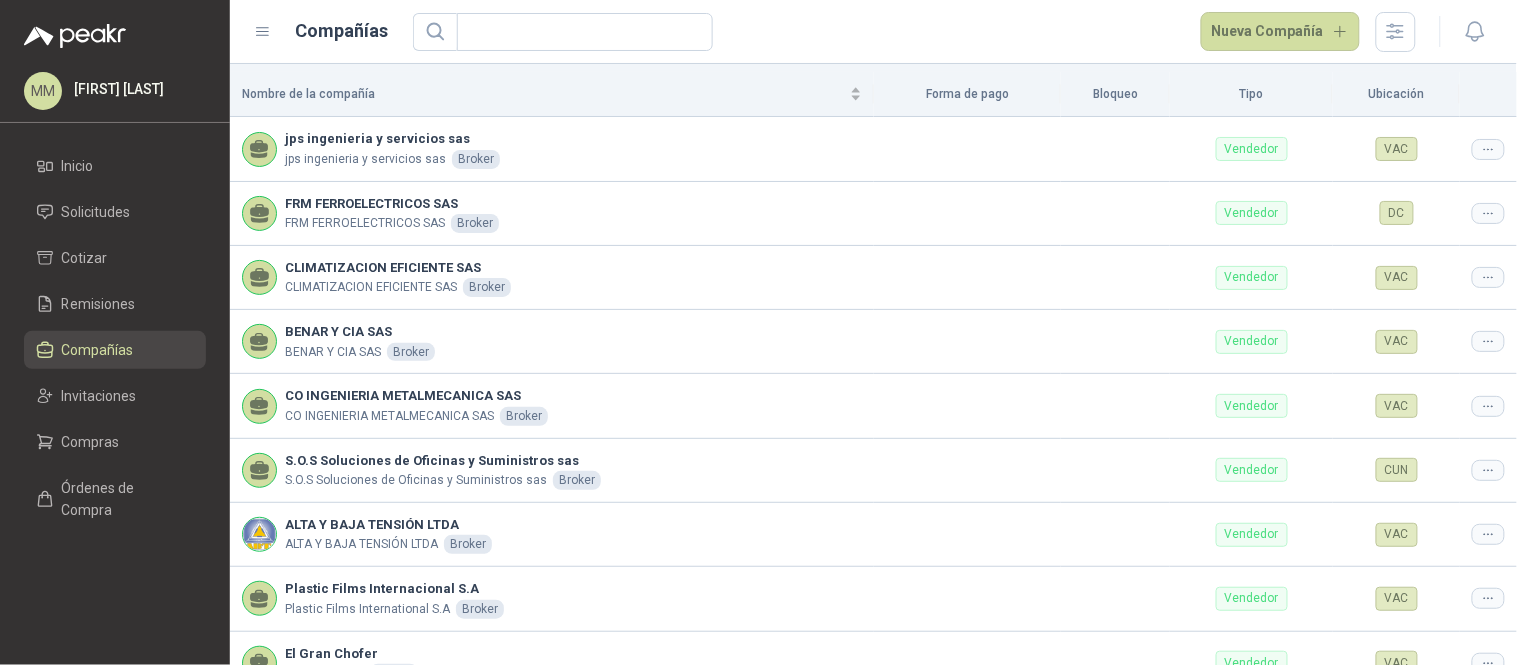 click on "Compañías Nueva Compañía" at bounding box center (873, 32) 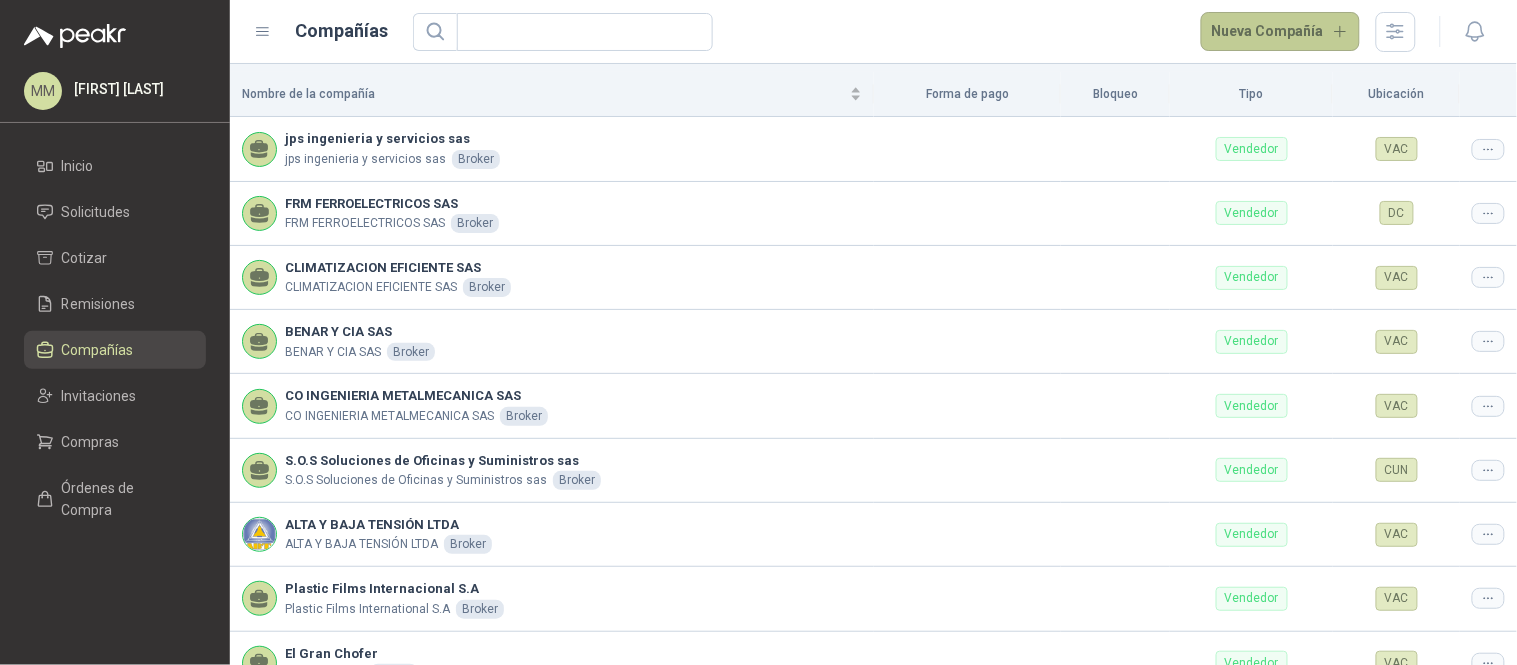 click on "Nueva Compañía" at bounding box center (1281, 32) 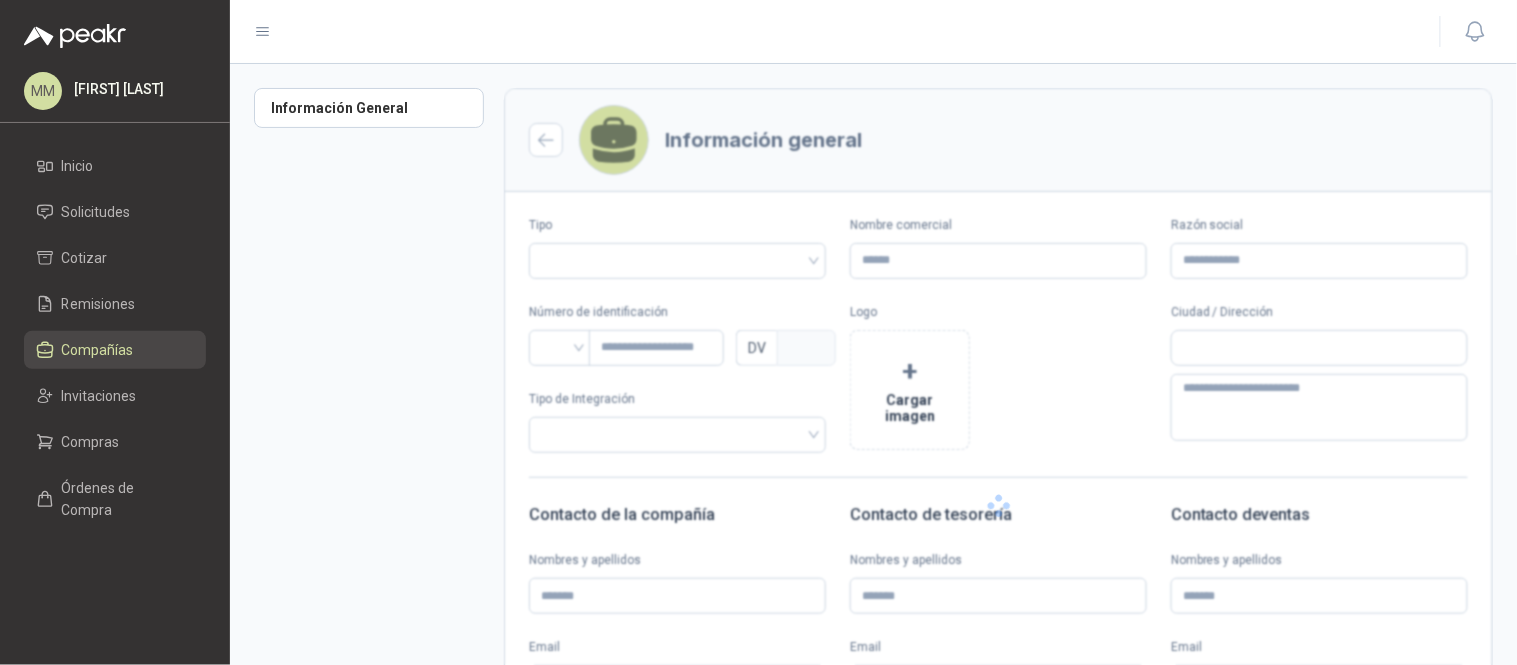 type 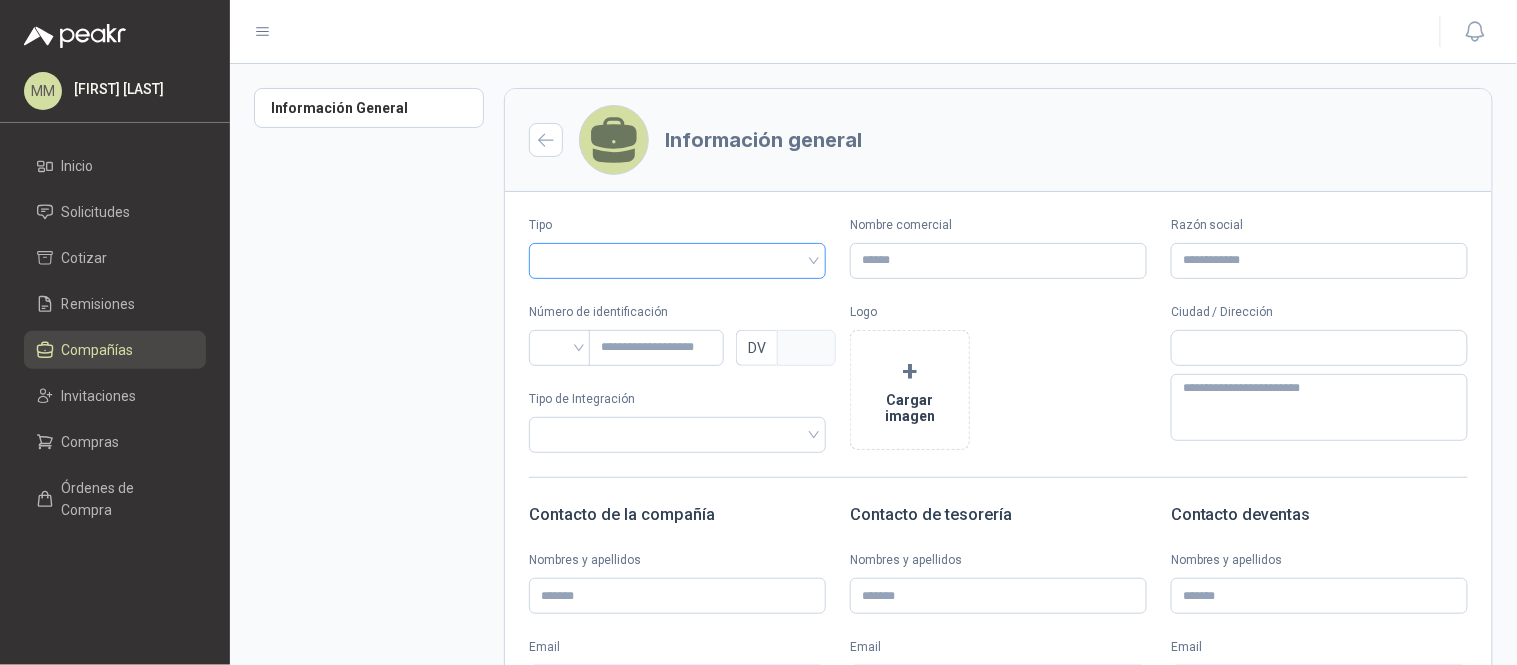 click at bounding box center [677, 259] 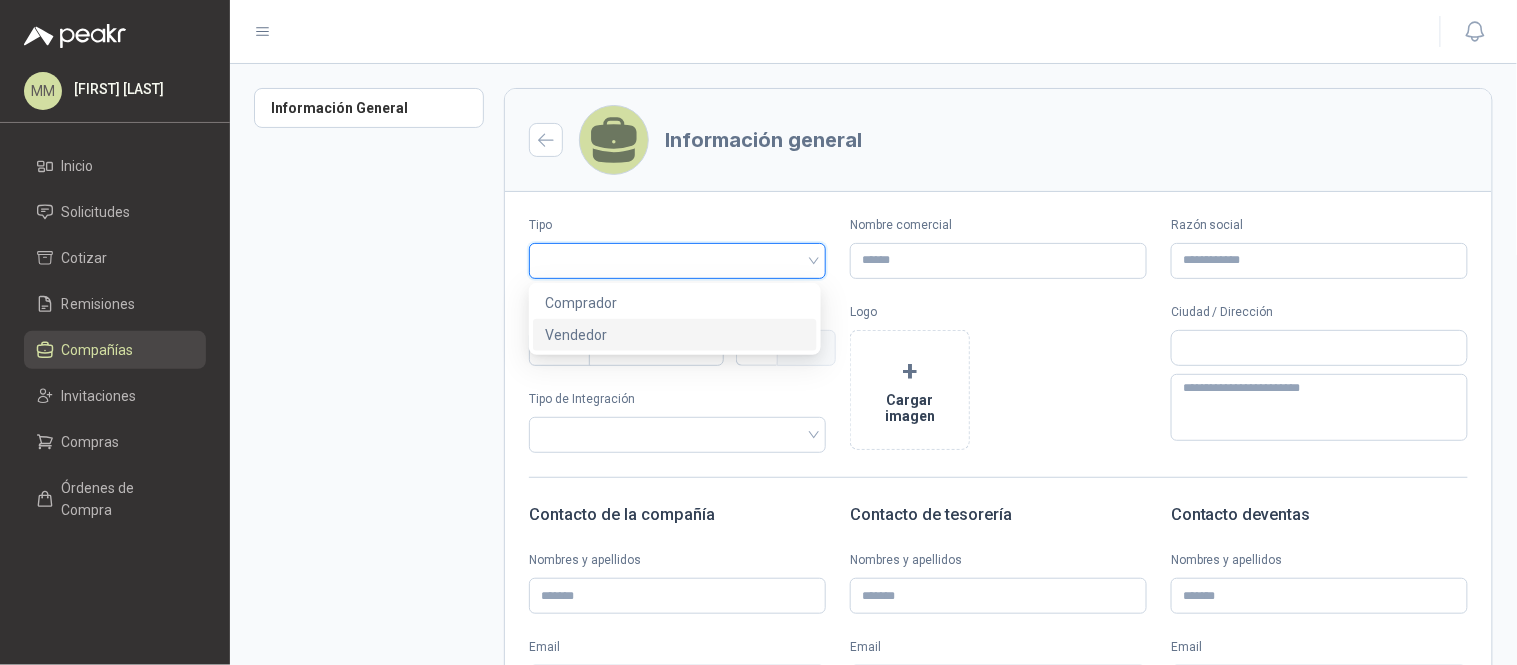 click on "Vendedor" at bounding box center (675, 335) 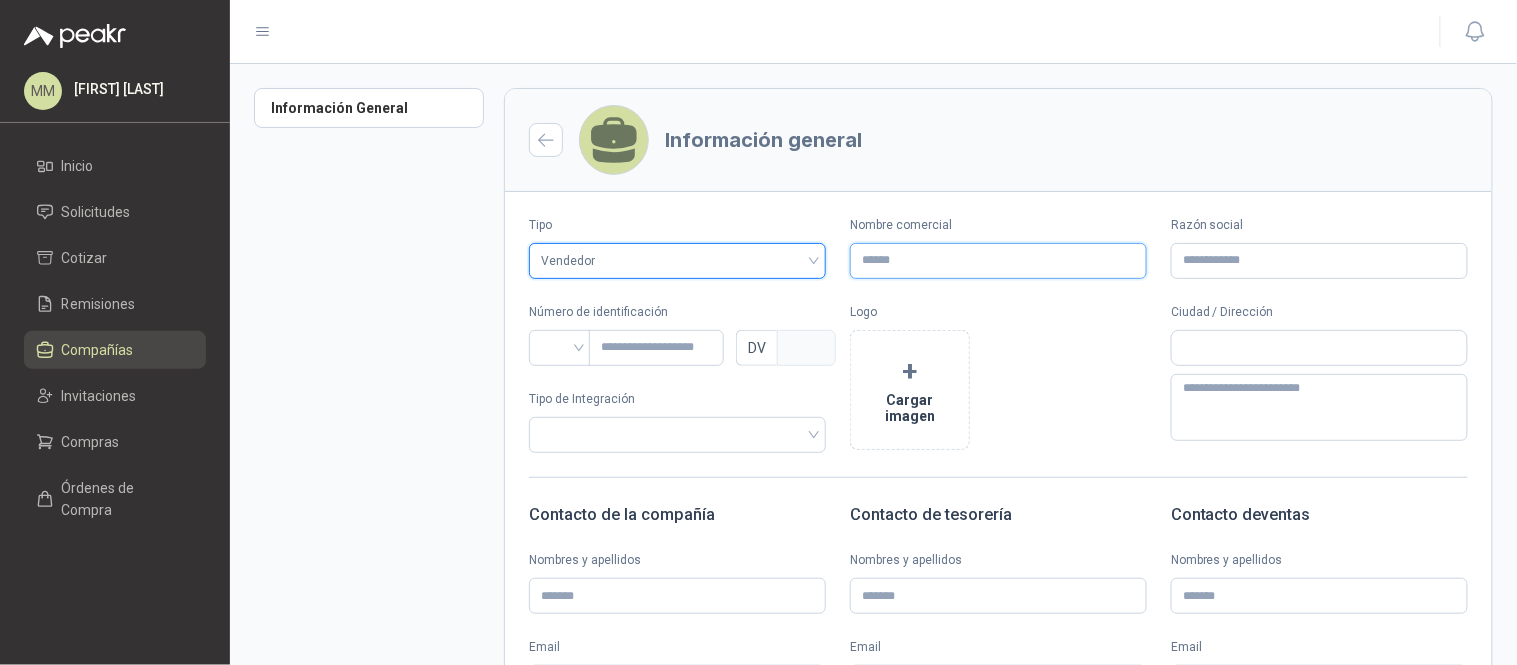 click on "Nombre comercial" at bounding box center (998, 261) 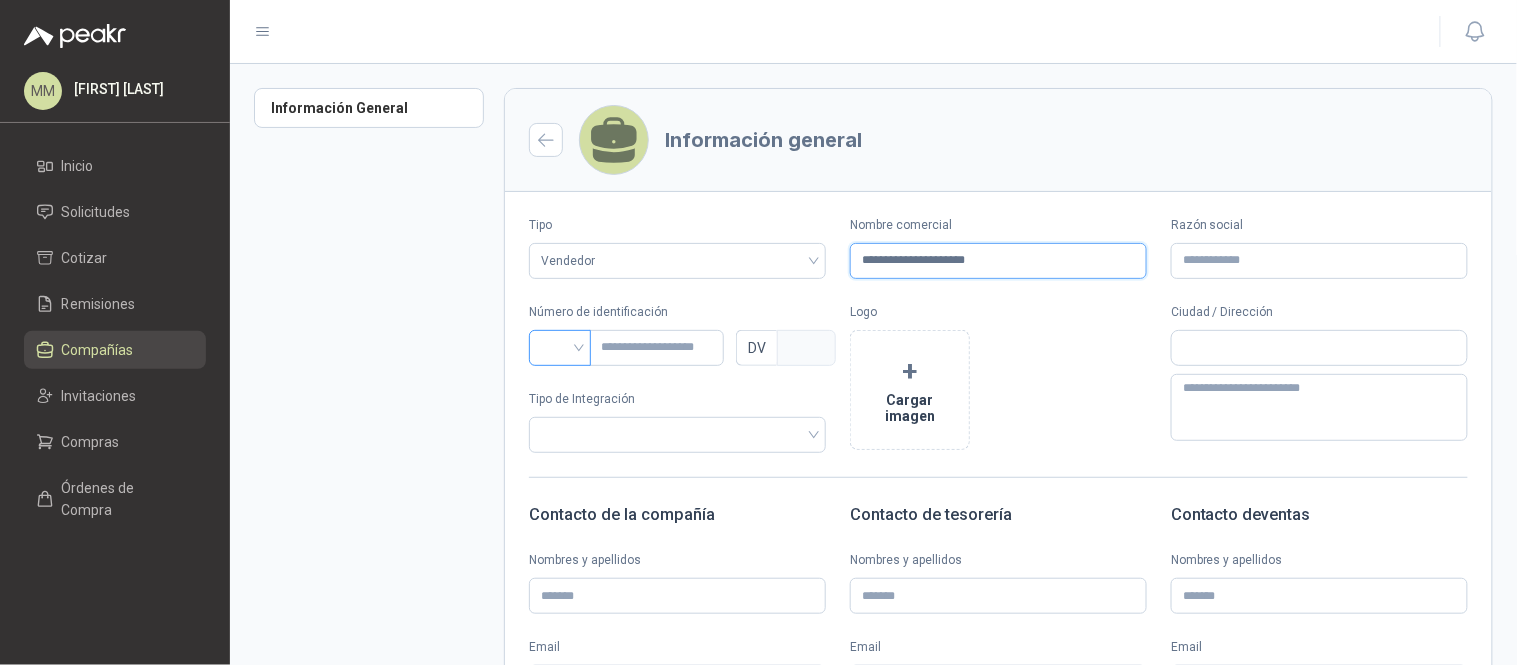 click at bounding box center [560, 348] 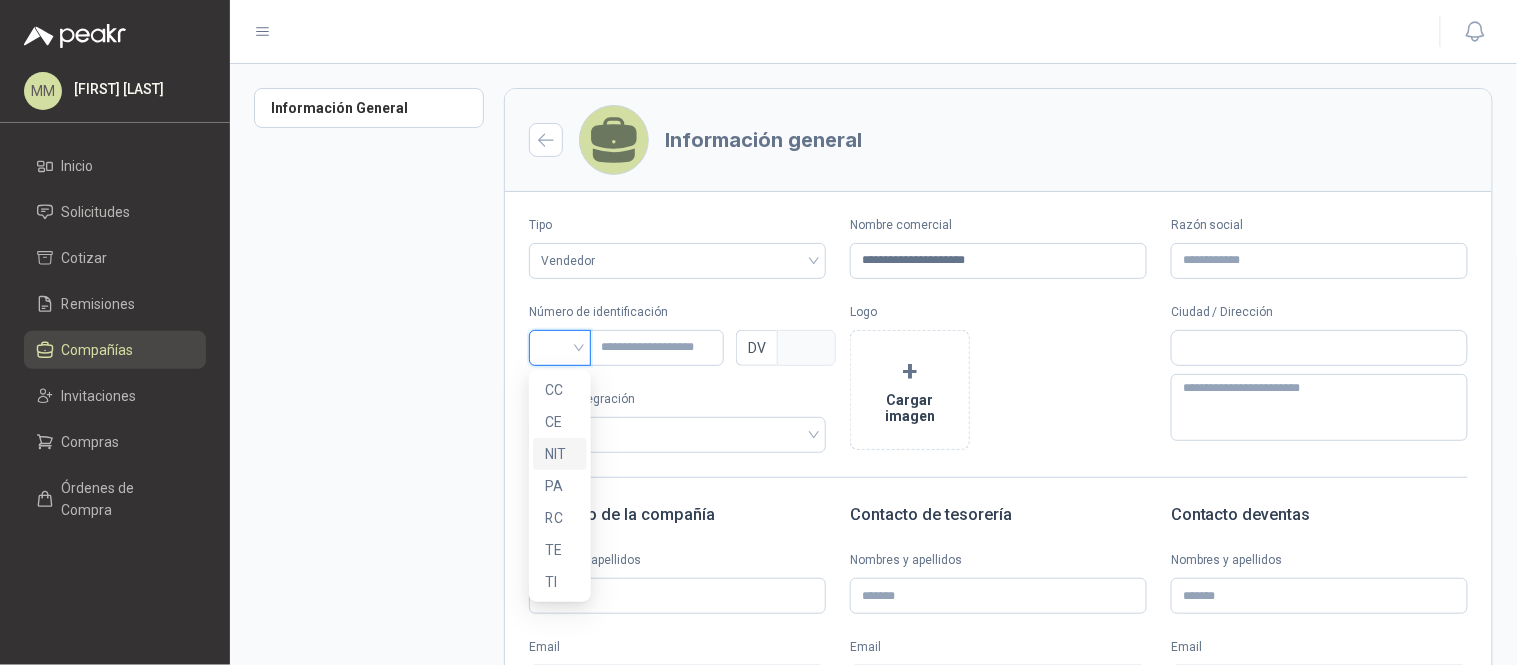 click on "NIT" at bounding box center [560, 454] 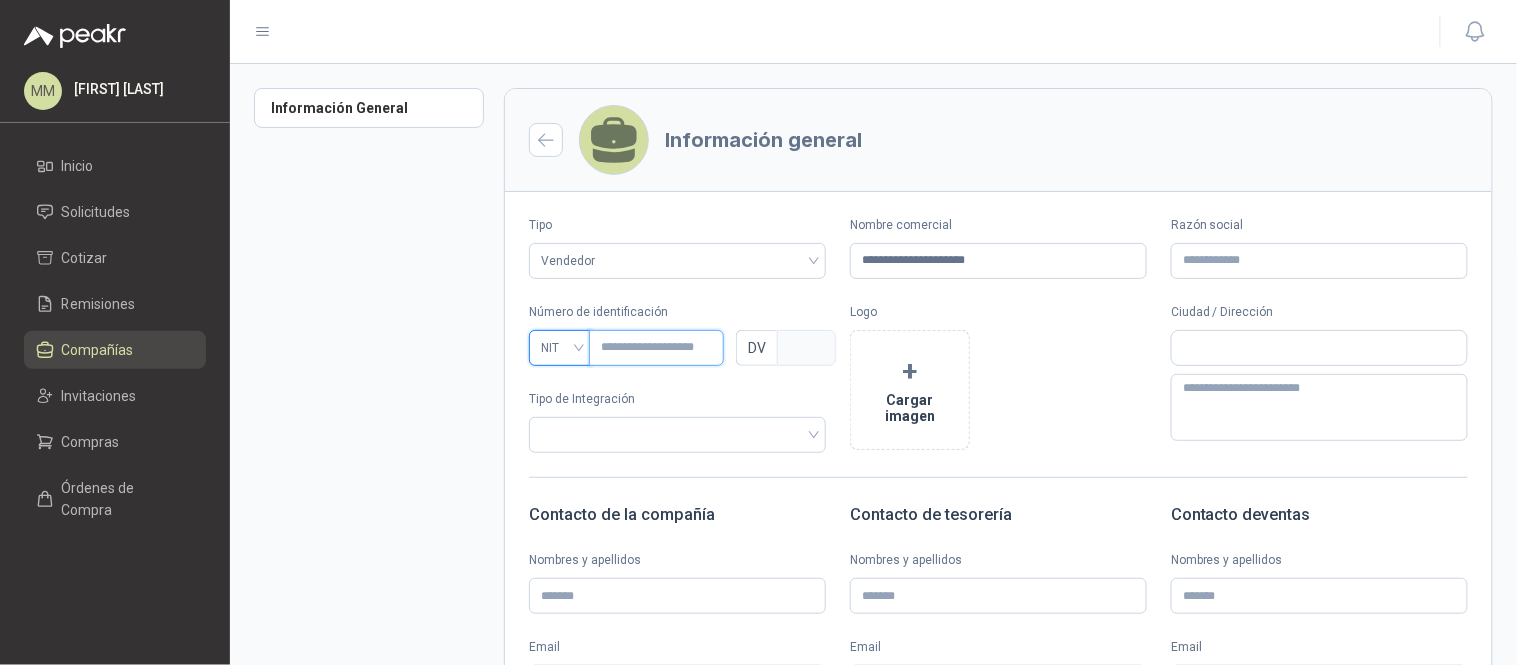 click at bounding box center [656, 348] 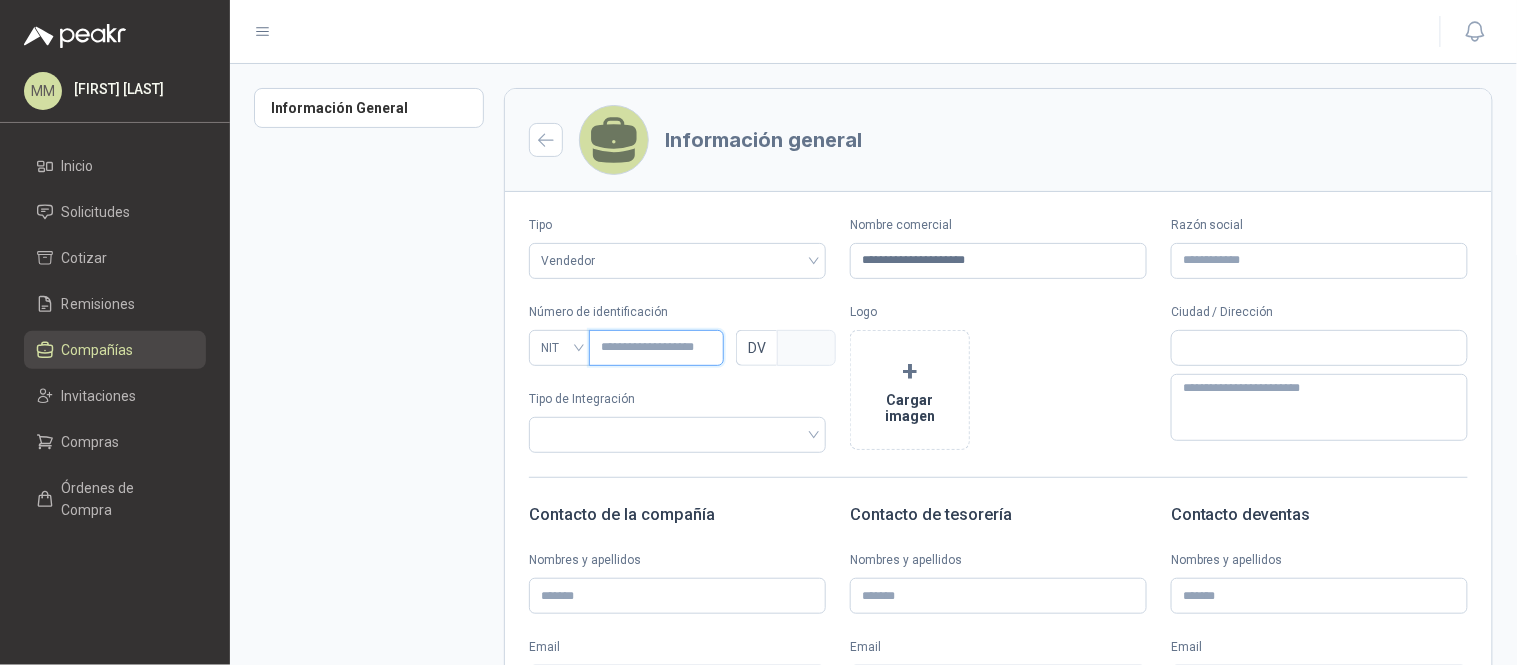 type on "********" 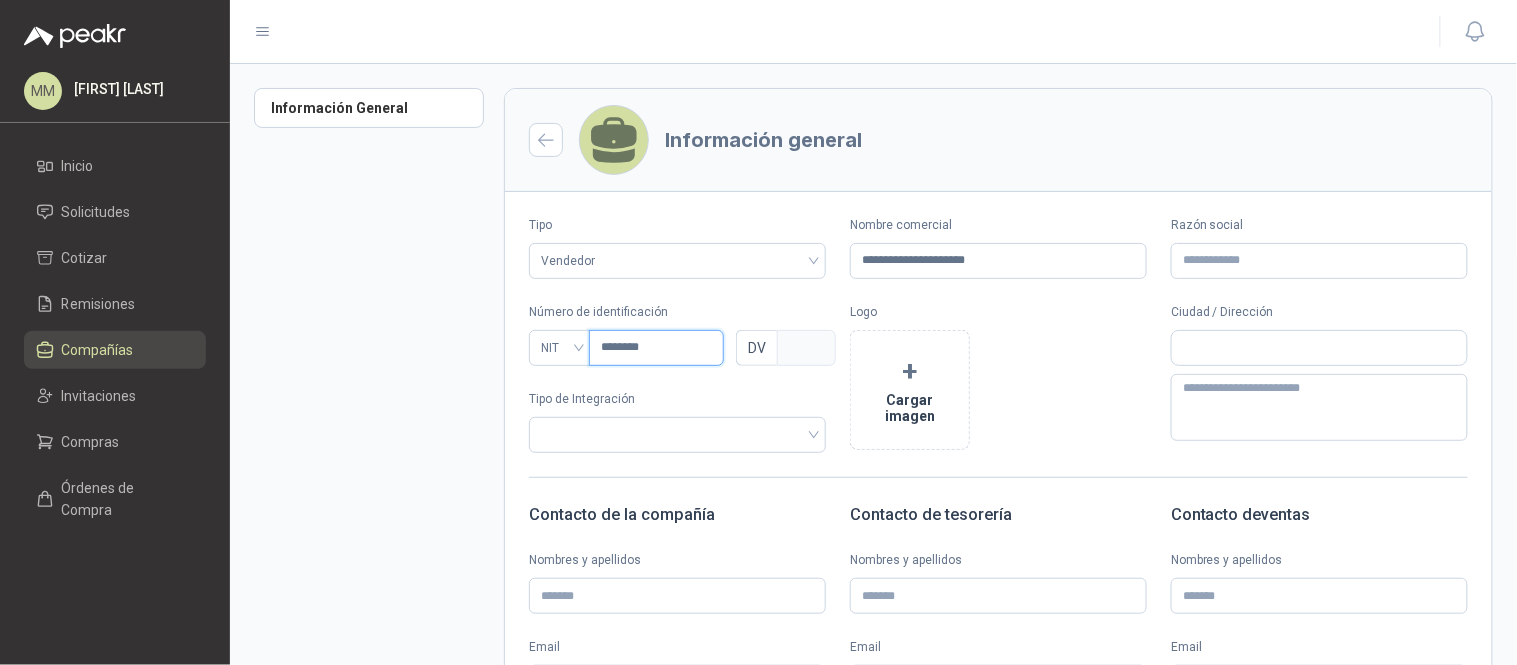 type on "*" 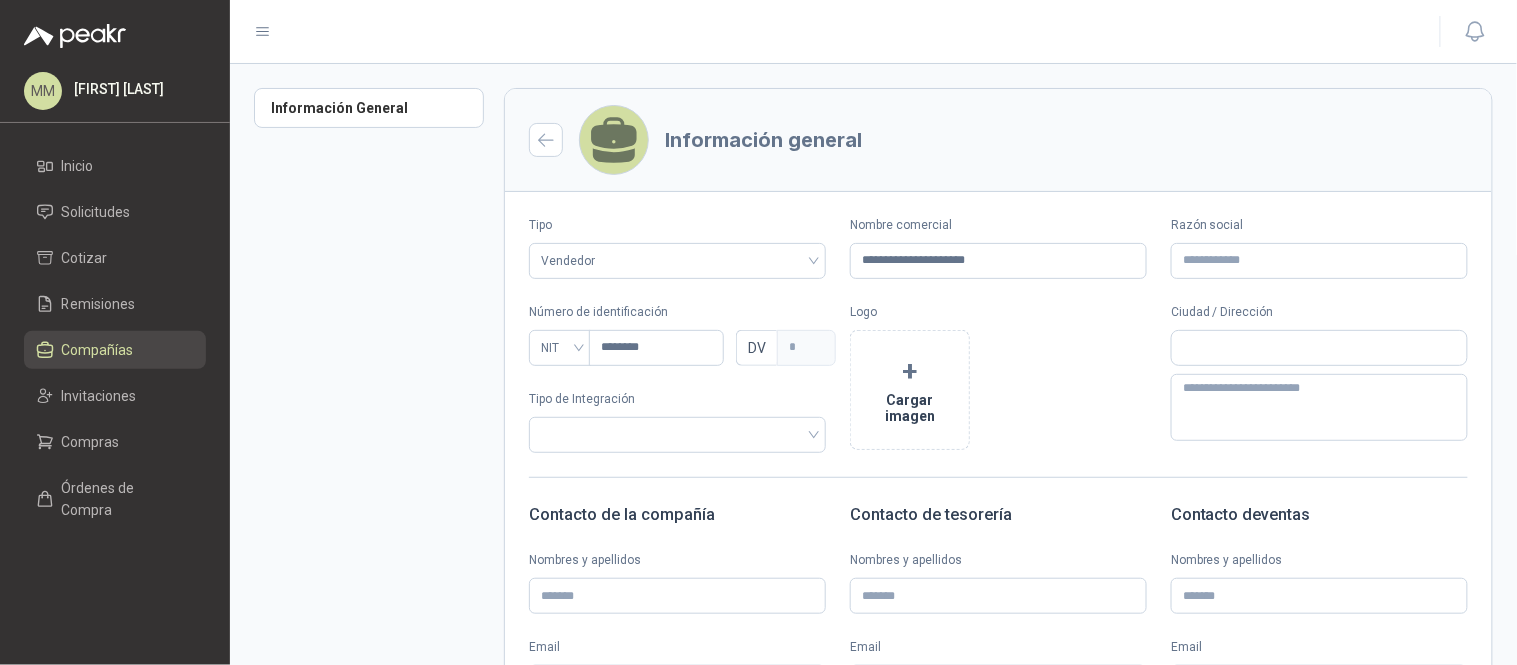 click on "+  Cargar imagen" at bounding box center [998, 390] 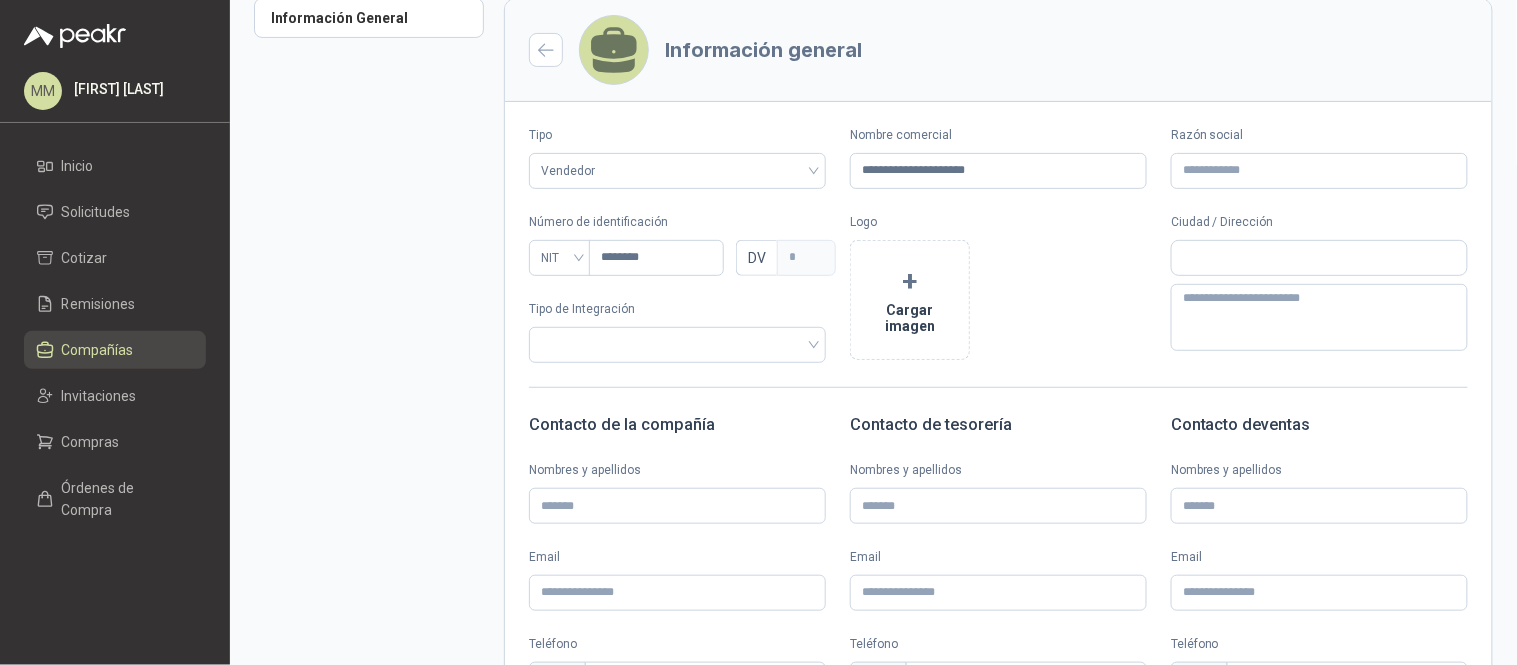 scroll, scrollTop: 44, scrollLeft: 0, axis: vertical 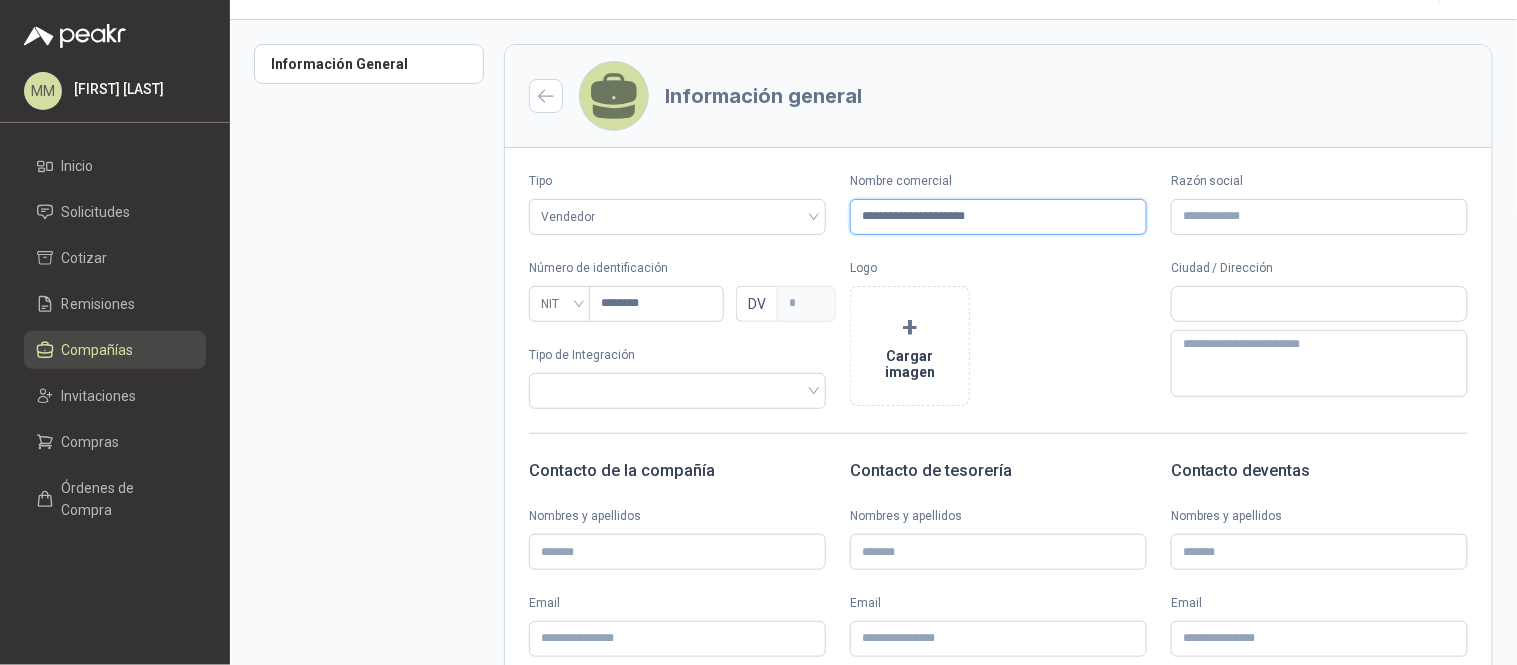 click on "**********" at bounding box center (998, 217) 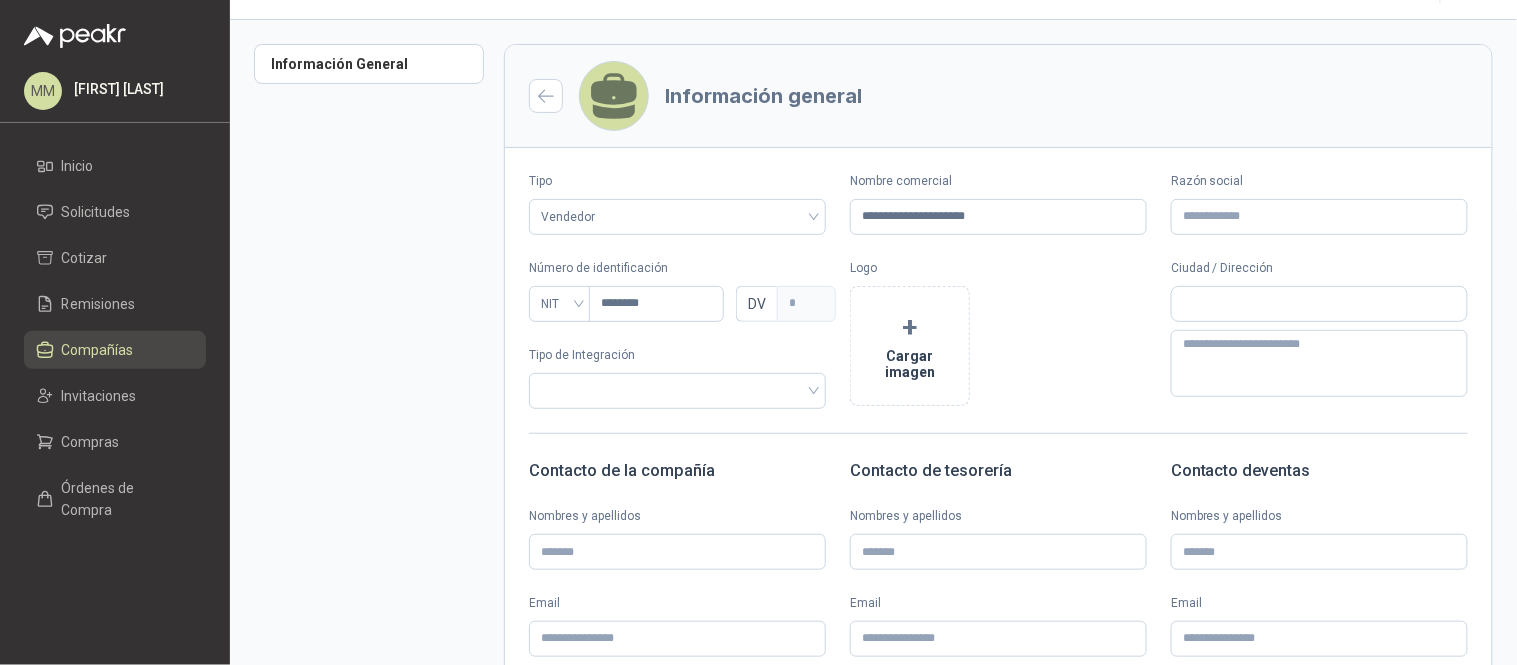 click on "Razón social" at bounding box center (1319, 203) 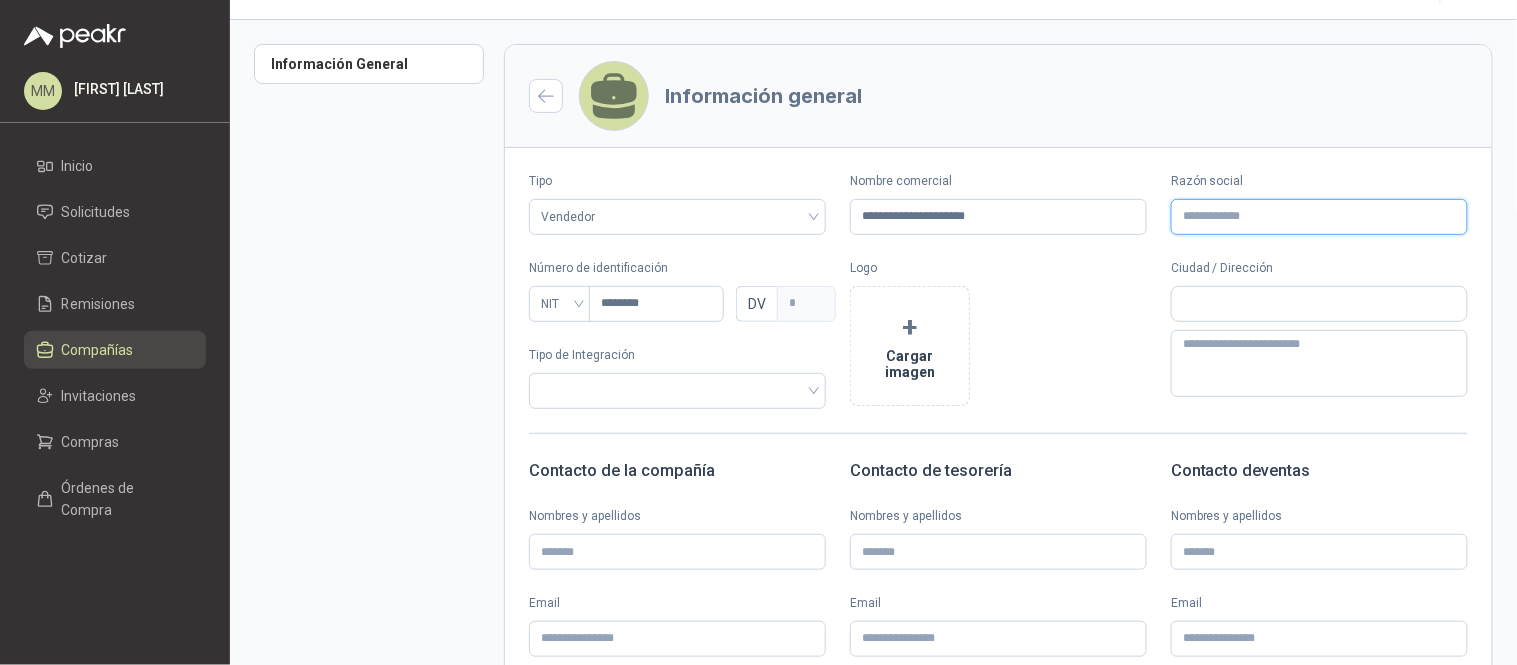 click on "Razón social" at bounding box center (1319, 217) 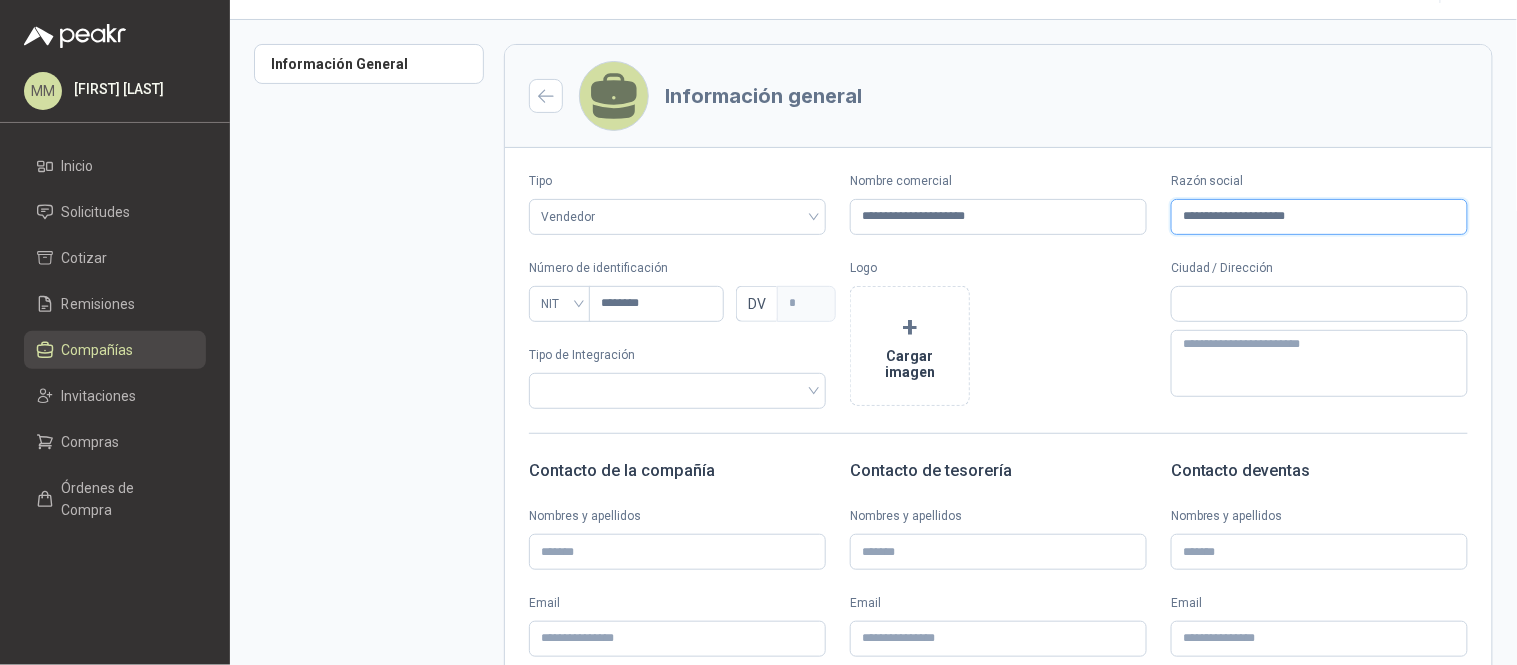 click on "**********" at bounding box center (1319, 217) 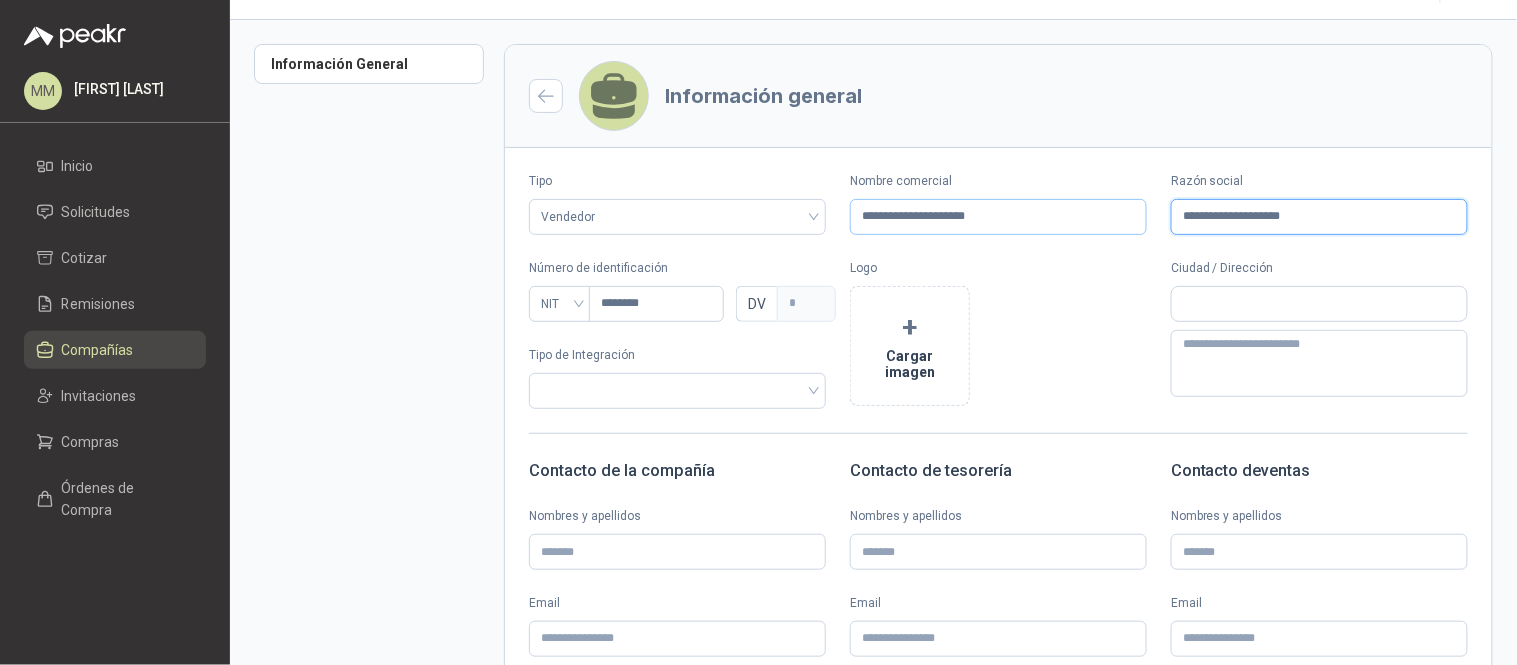 type on "**********" 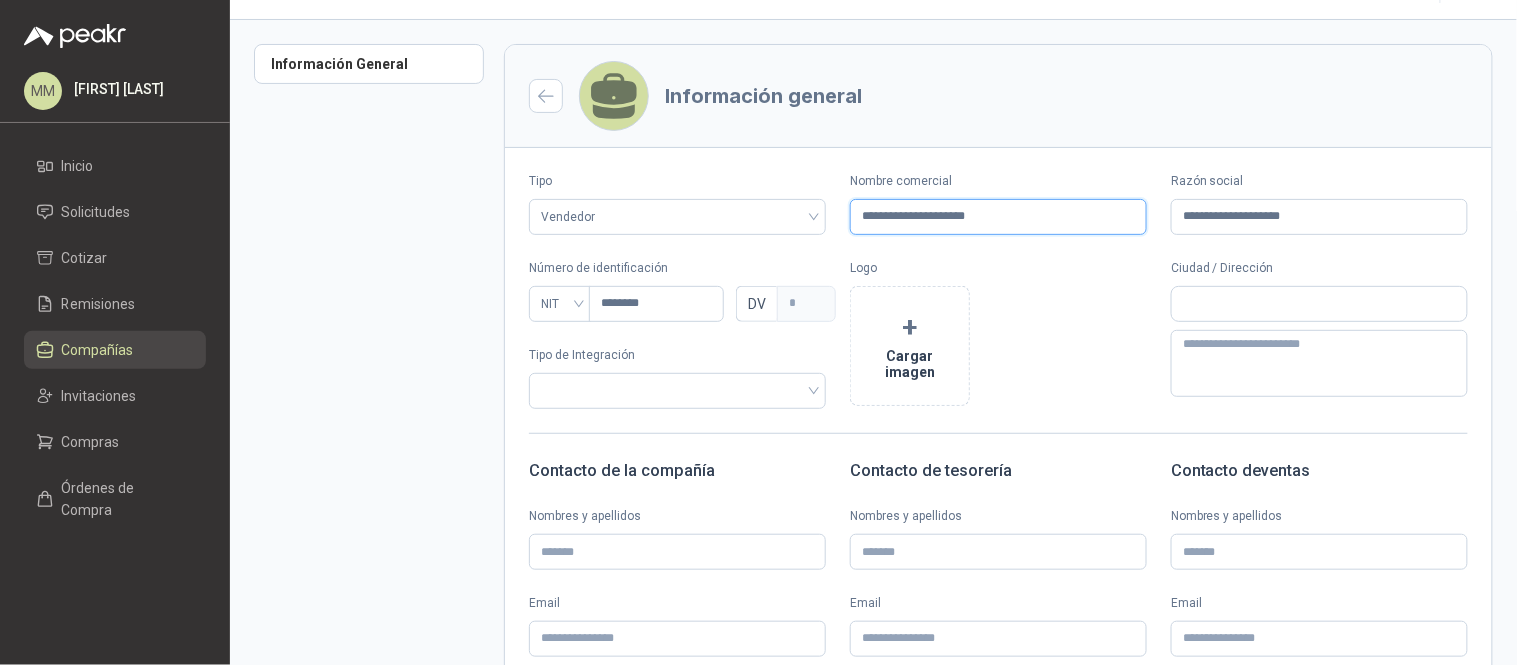 click on "**********" at bounding box center (998, 217) 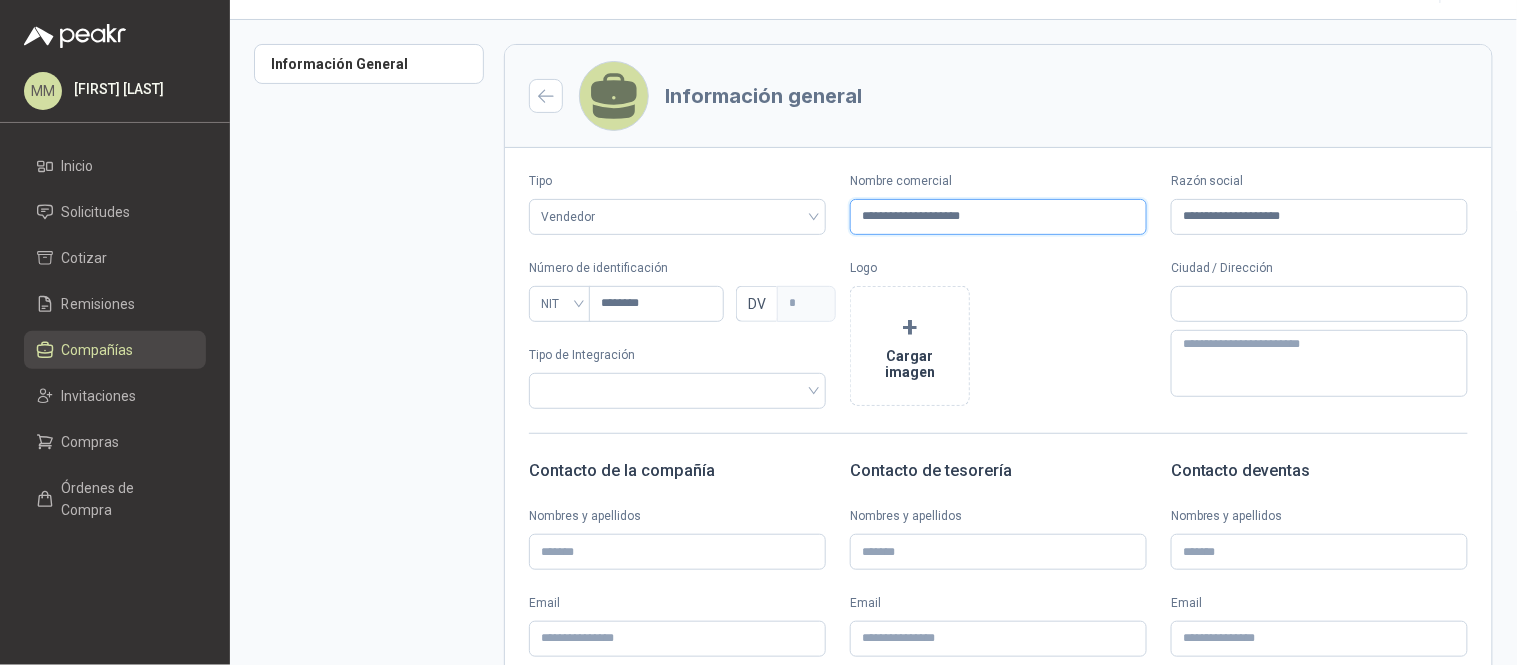 scroll, scrollTop: 371, scrollLeft: 0, axis: vertical 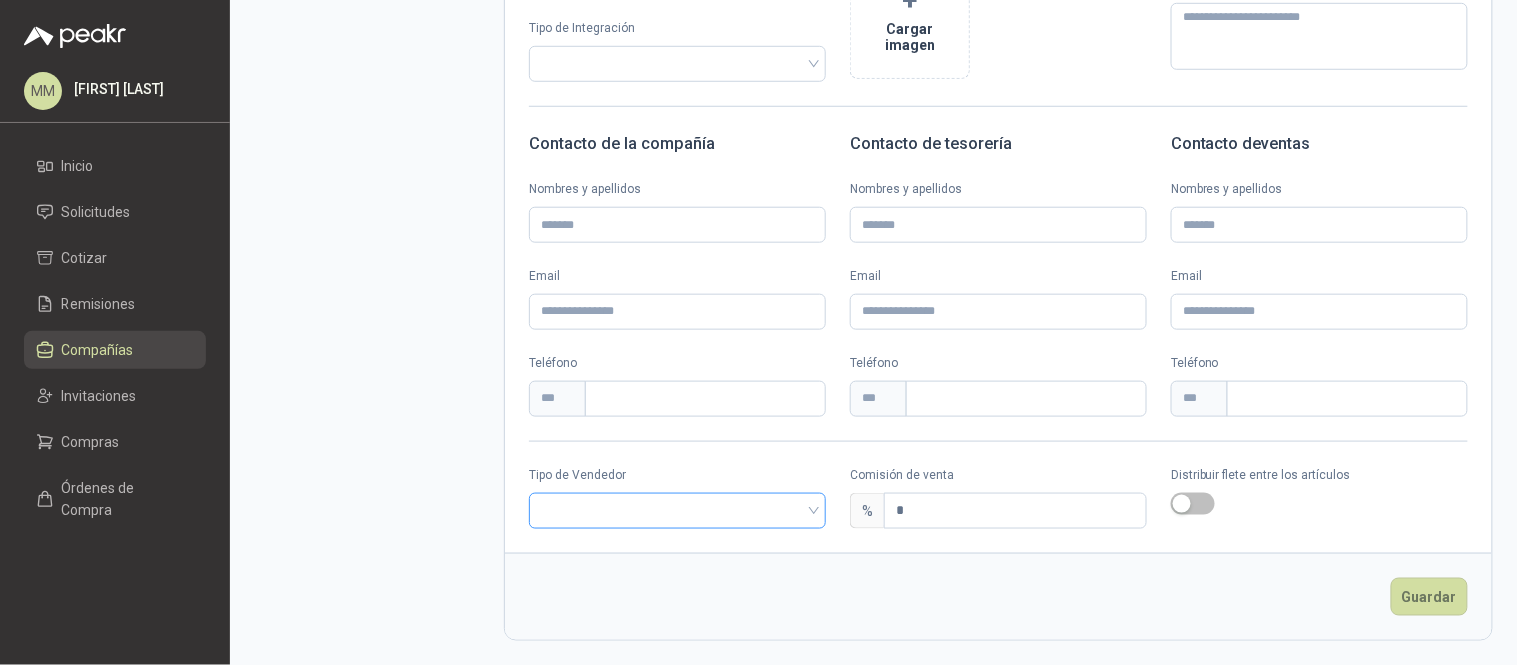 type on "**********" 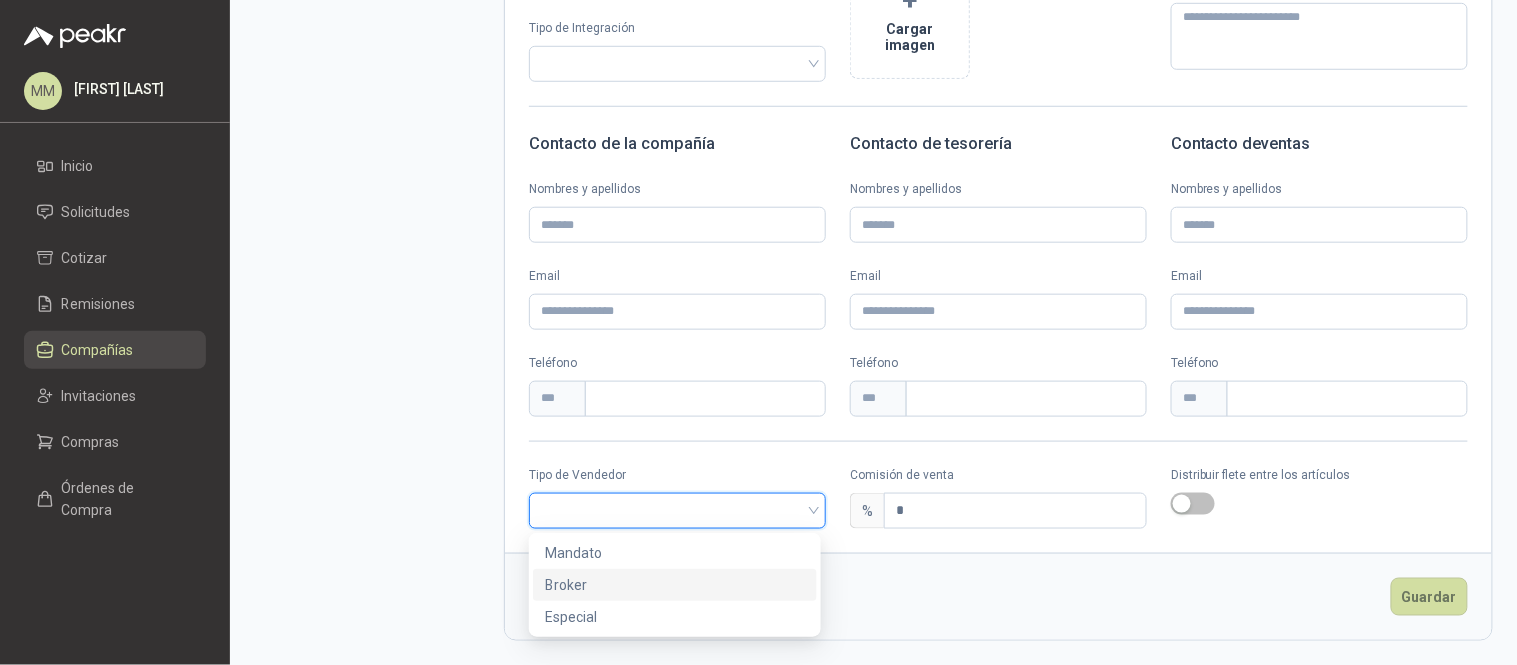 click on "Broker" at bounding box center (675, 585) 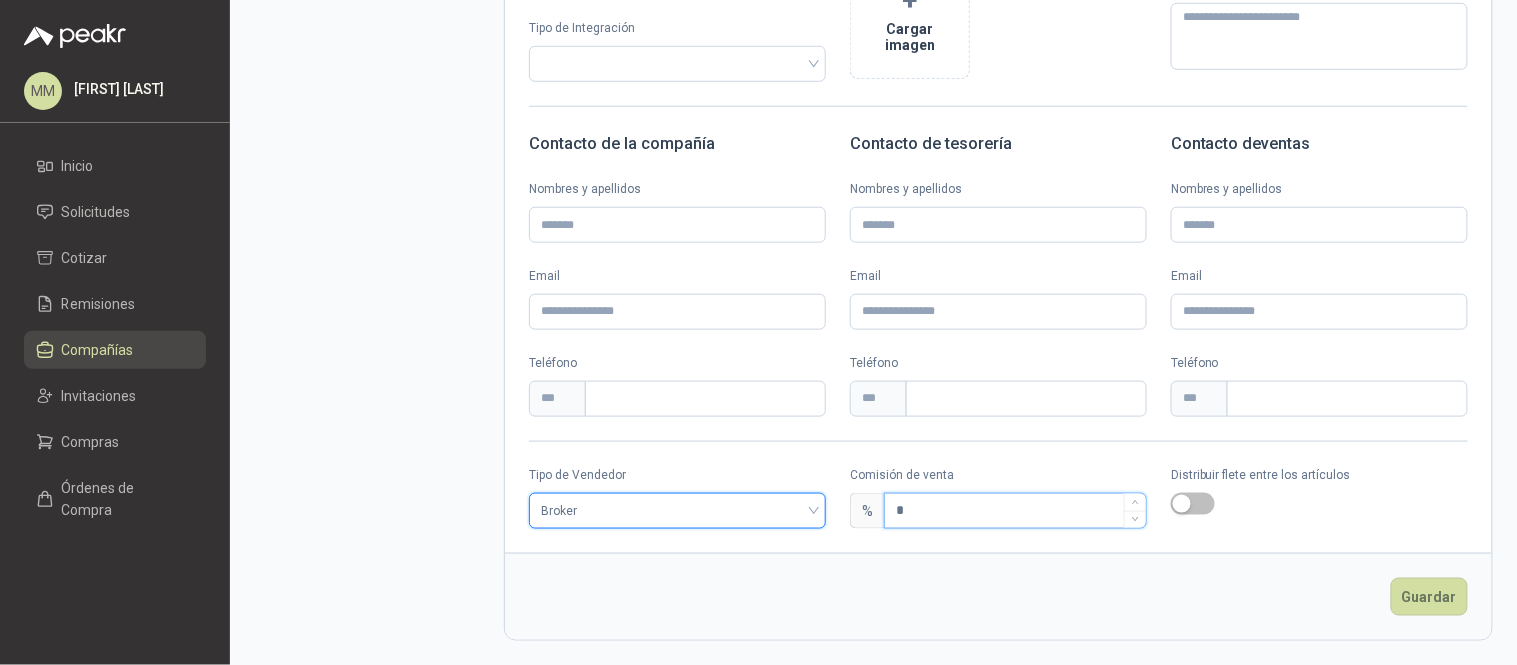 click on "*" at bounding box center [1015, 511] 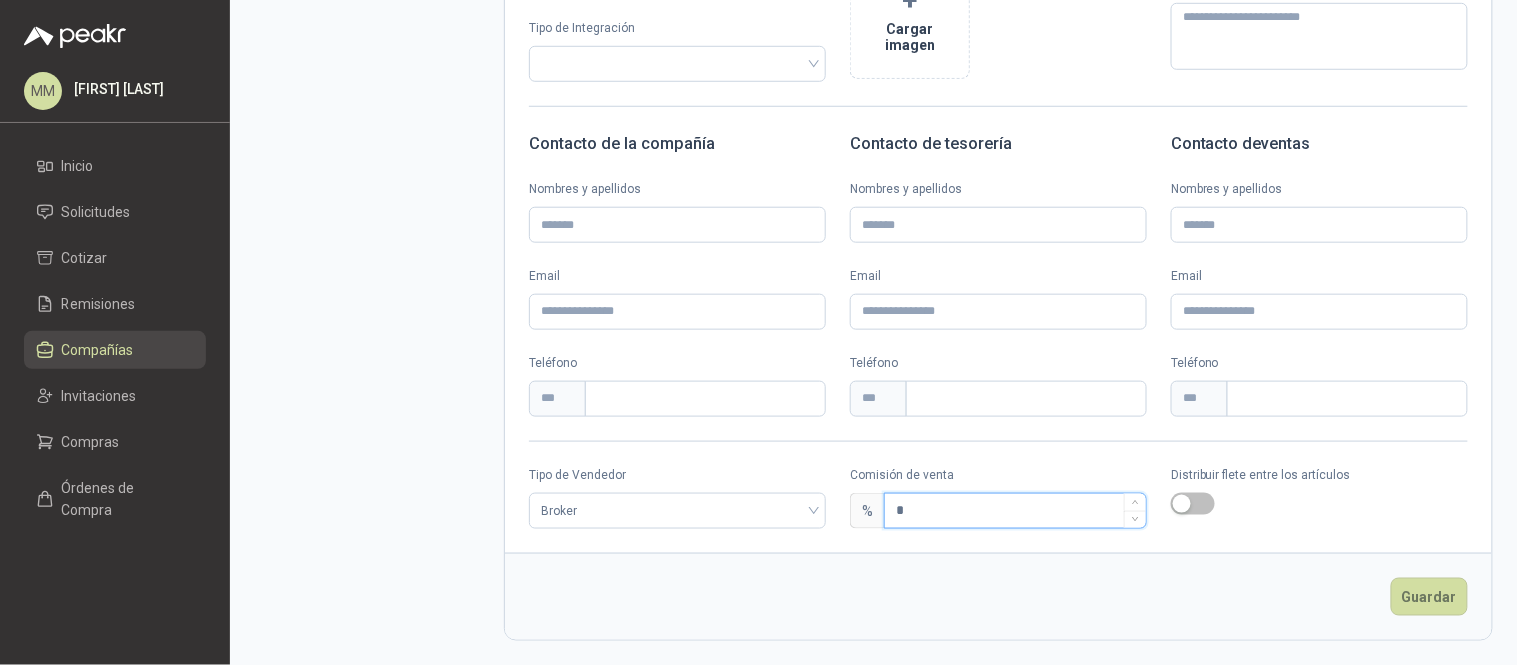 click on "*" at bounding box center [1015, 511] 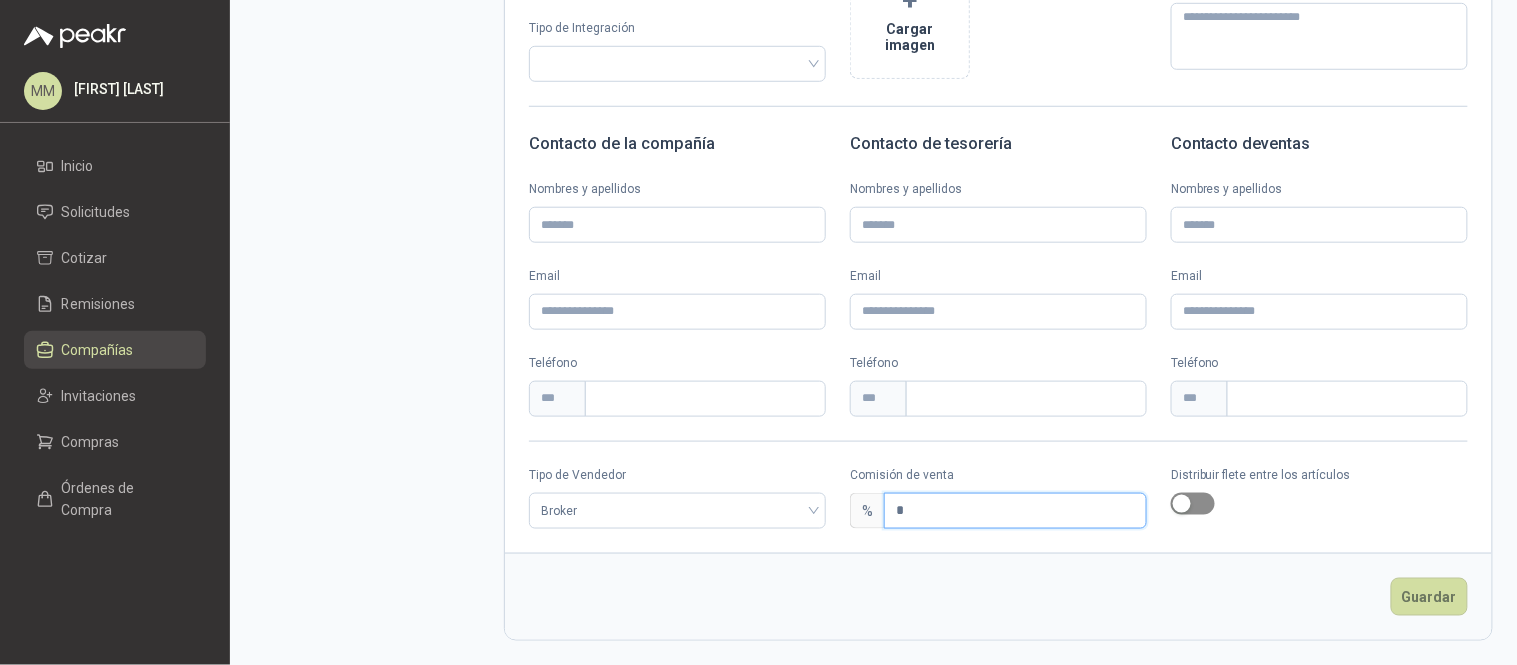 type on "*" 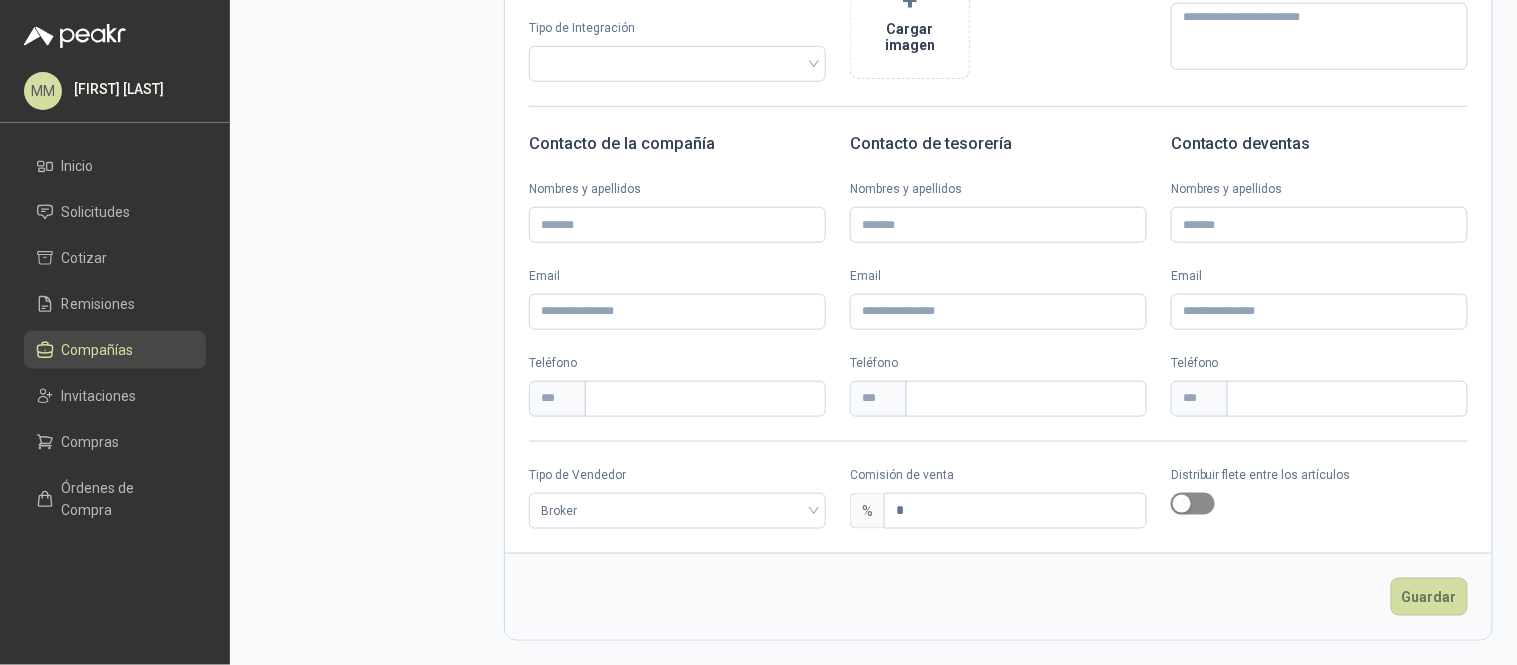 click at bounding box center [1193, 504] 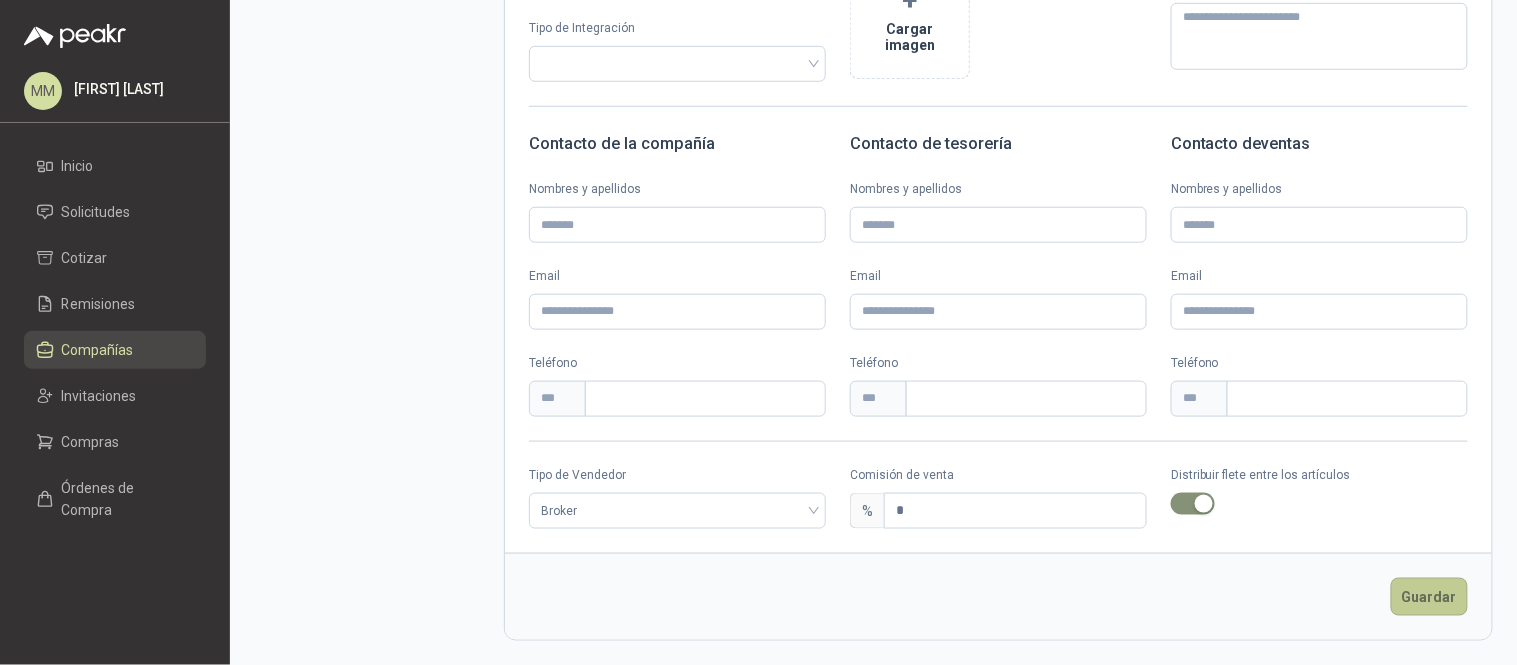 click on "Guardar" at bounding box center [1429, 597] 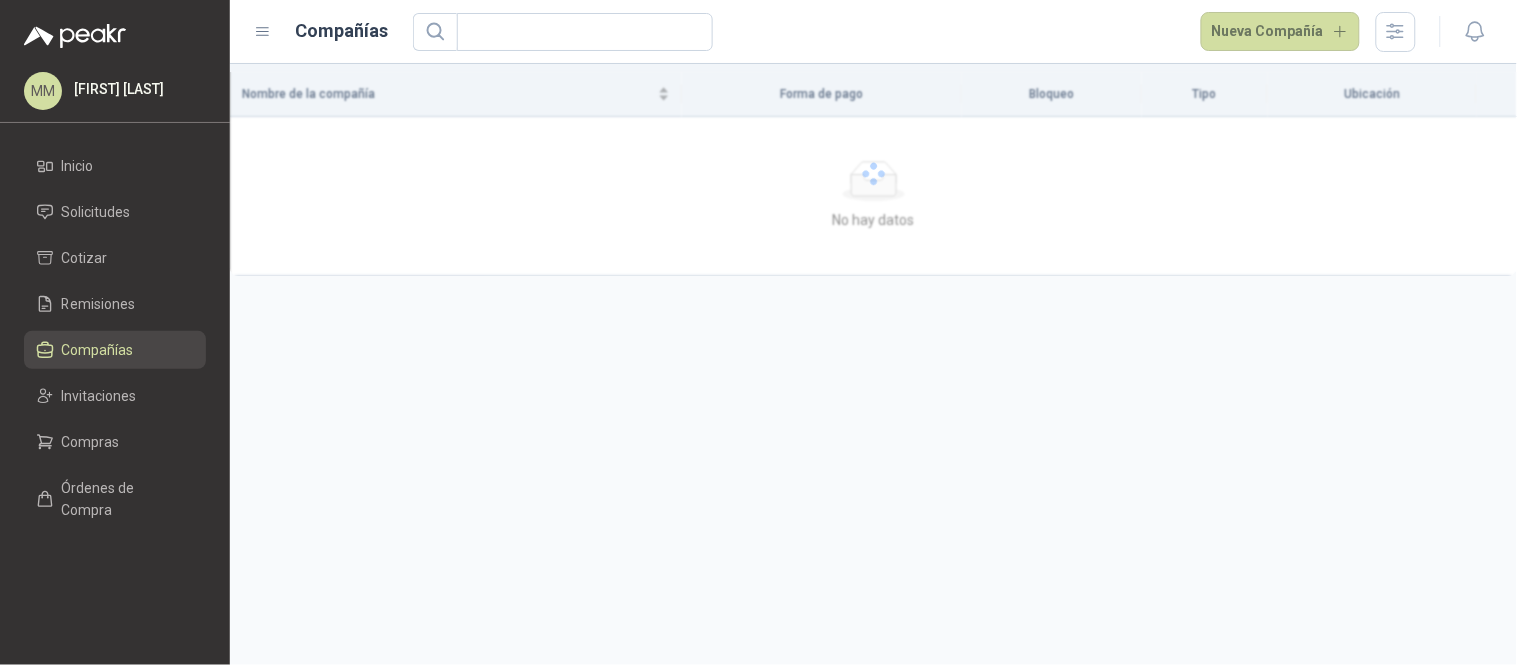 scroll, scrollTop: 0, scrollLeft: 0, axis: both 